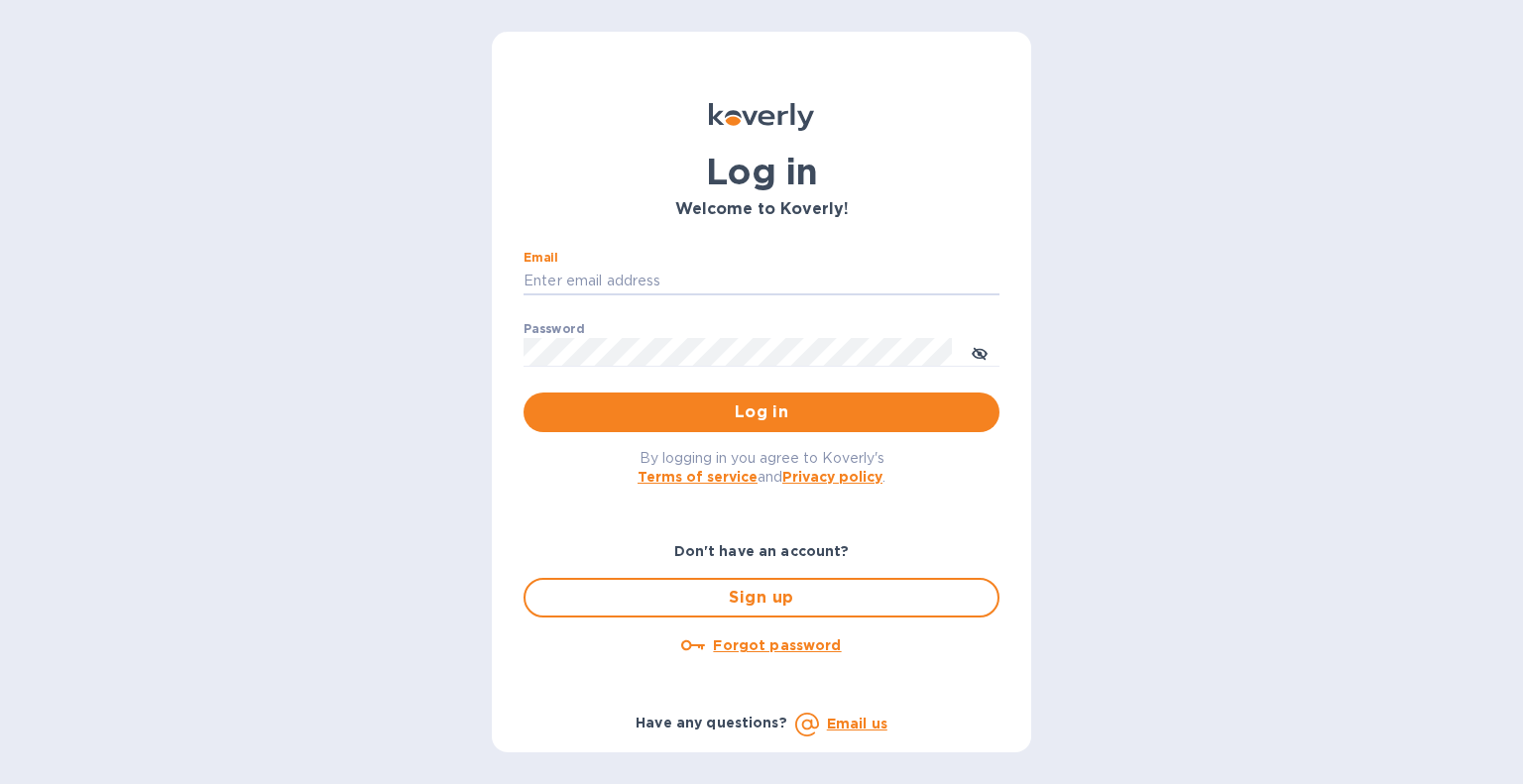 click on "Email" at bounding box center [762, 281] 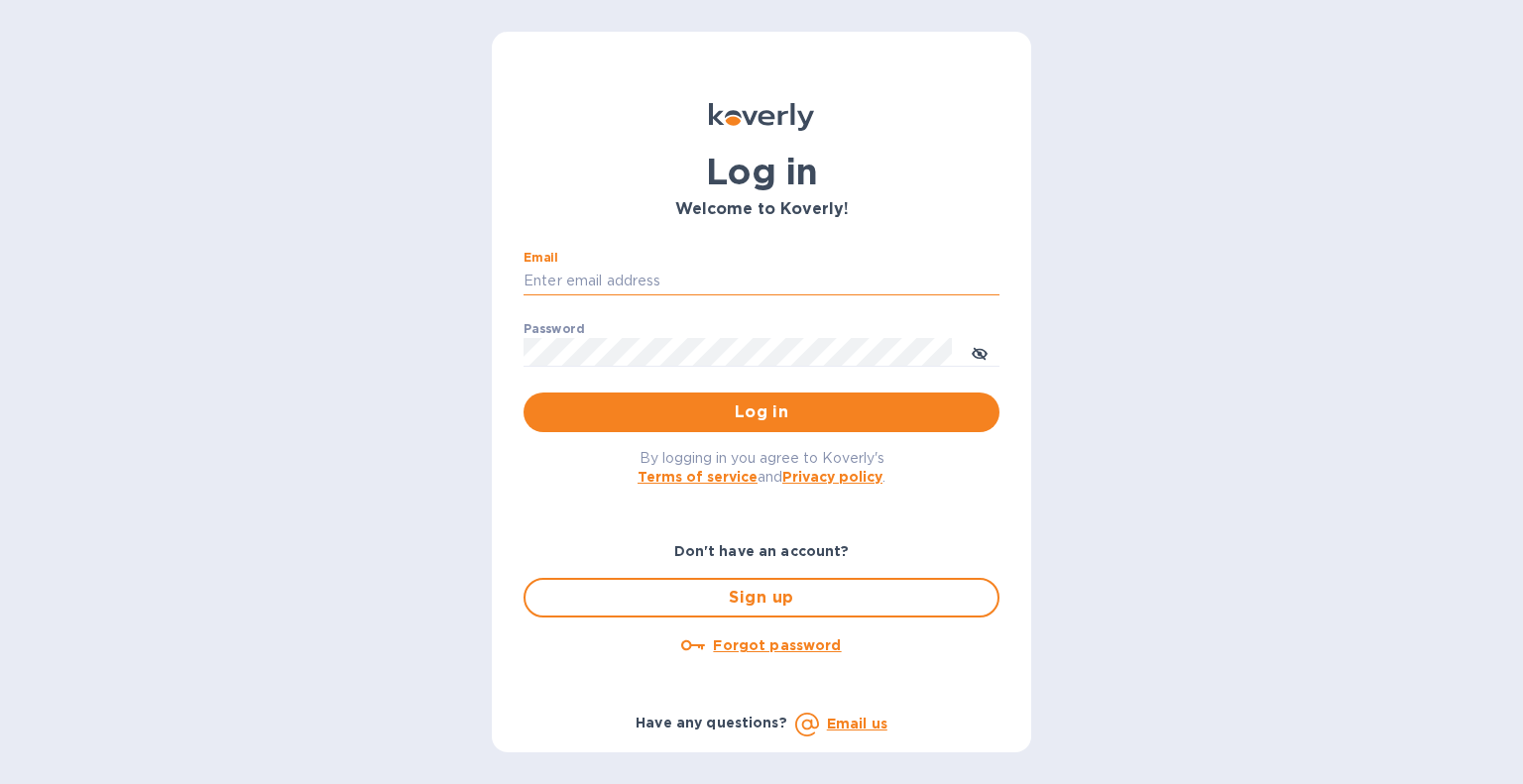 type on "[EMAIL]" 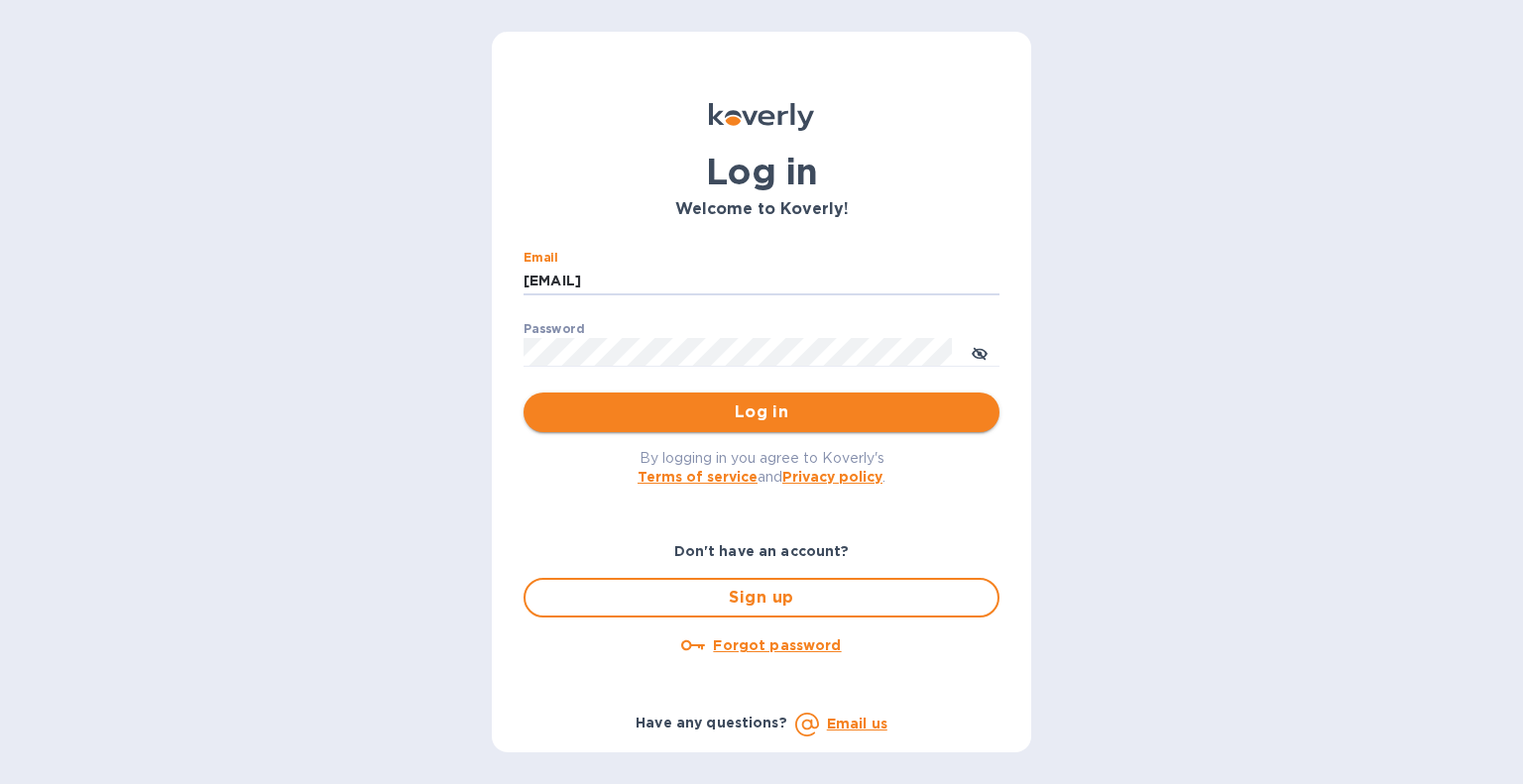 click on "Log in" at bounding box center [762, 412] 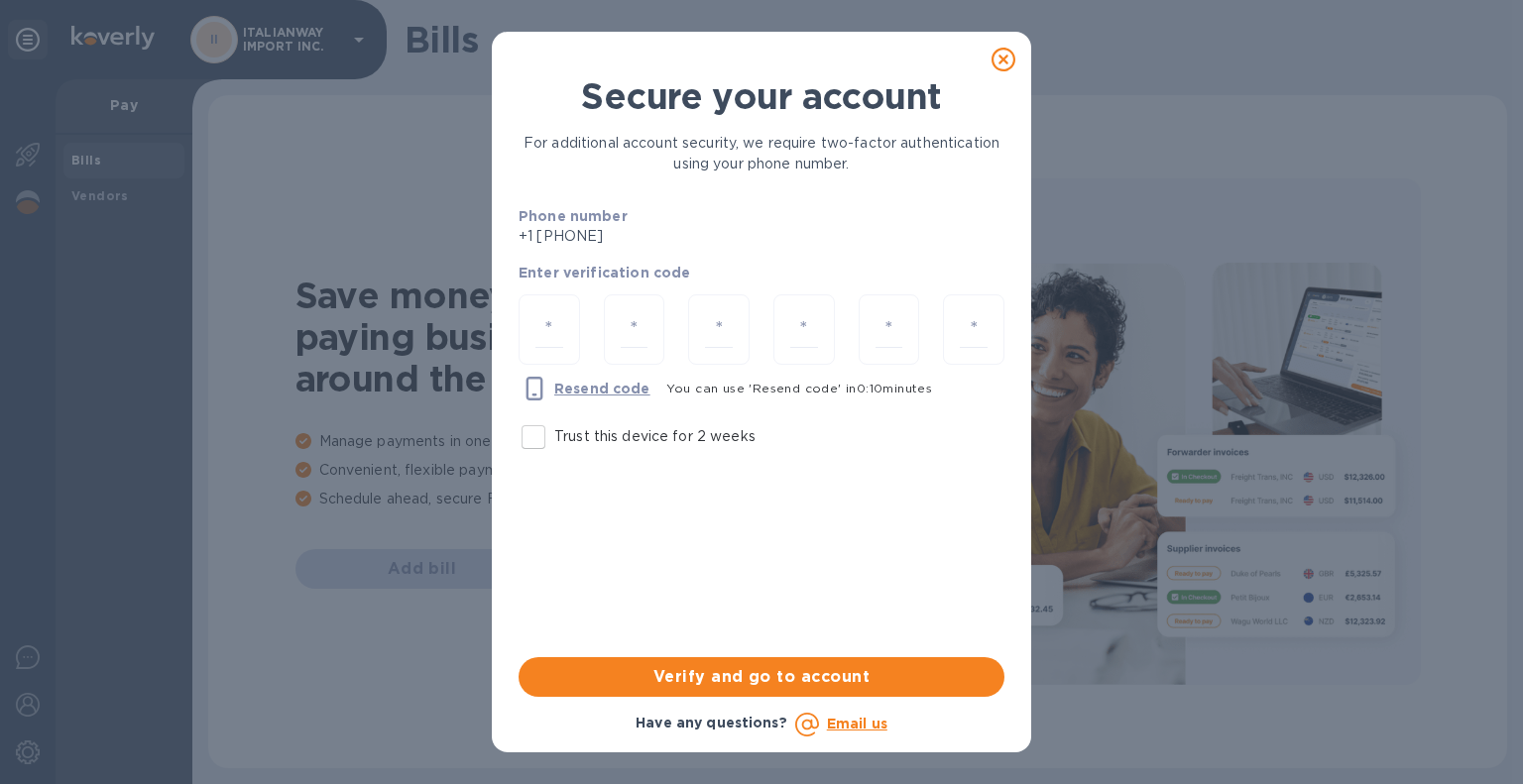 click on "Trust this device for 2 weeks" at bounding box center [533, 437] 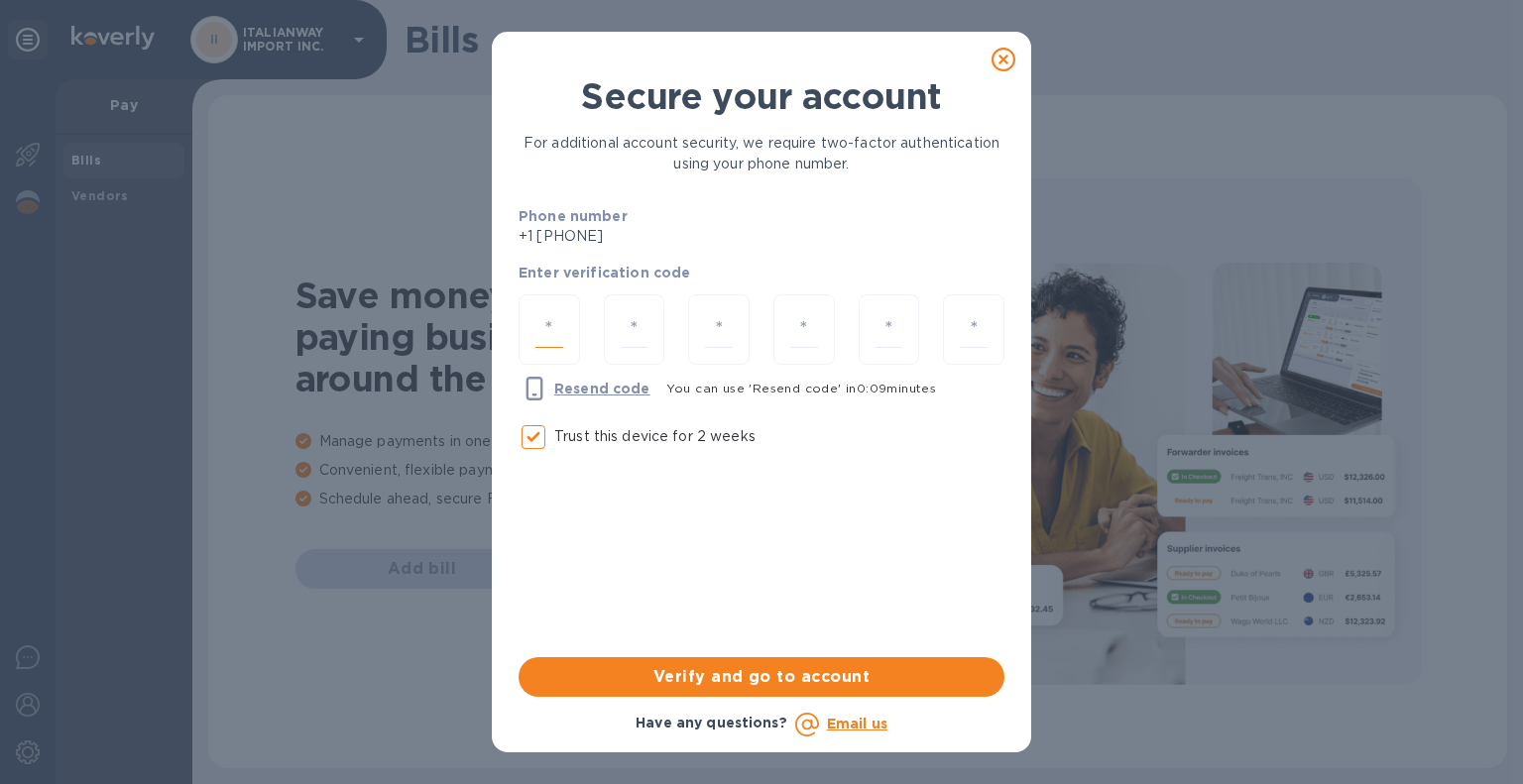 click at bounding box center (549, 329) 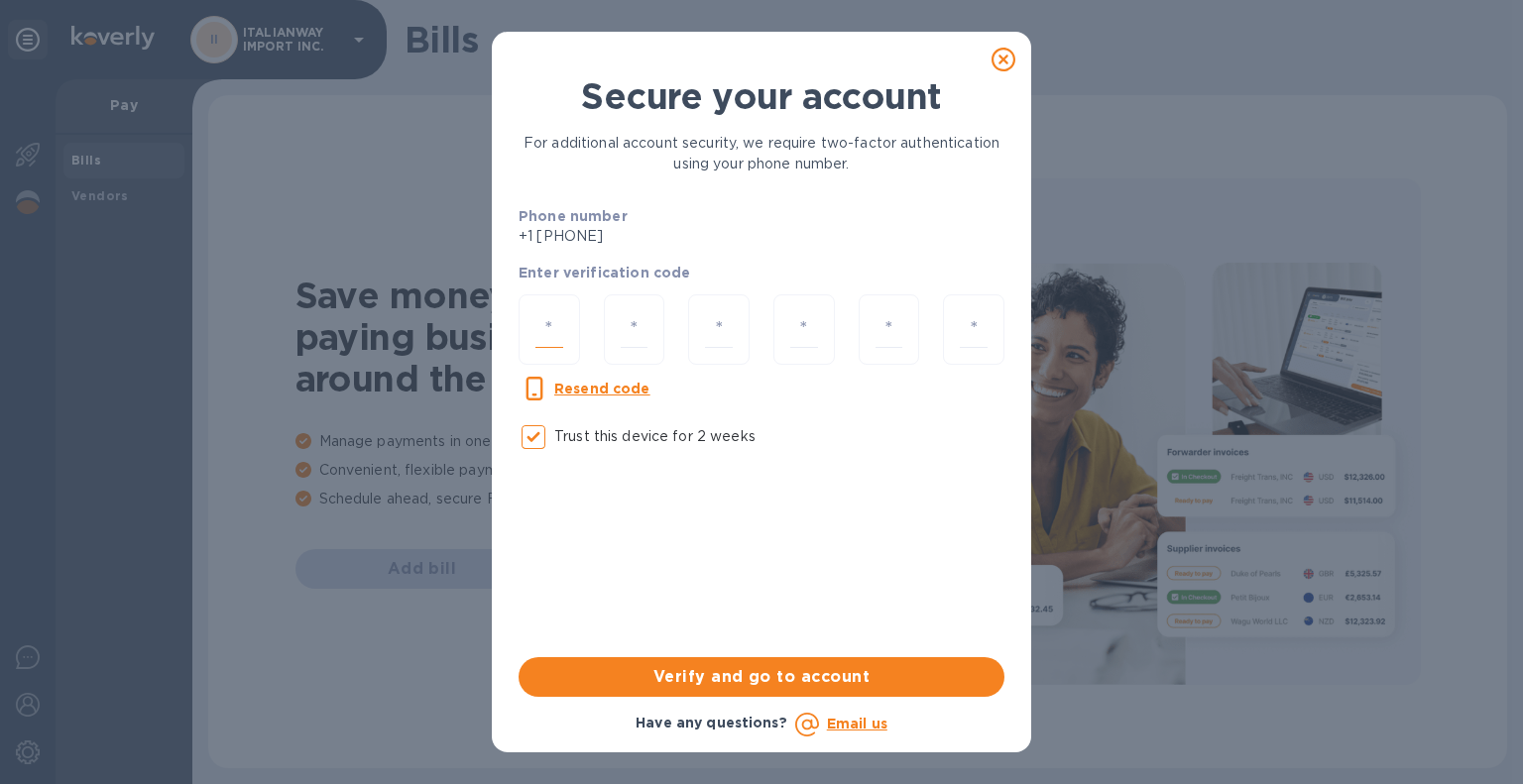 type on "7" 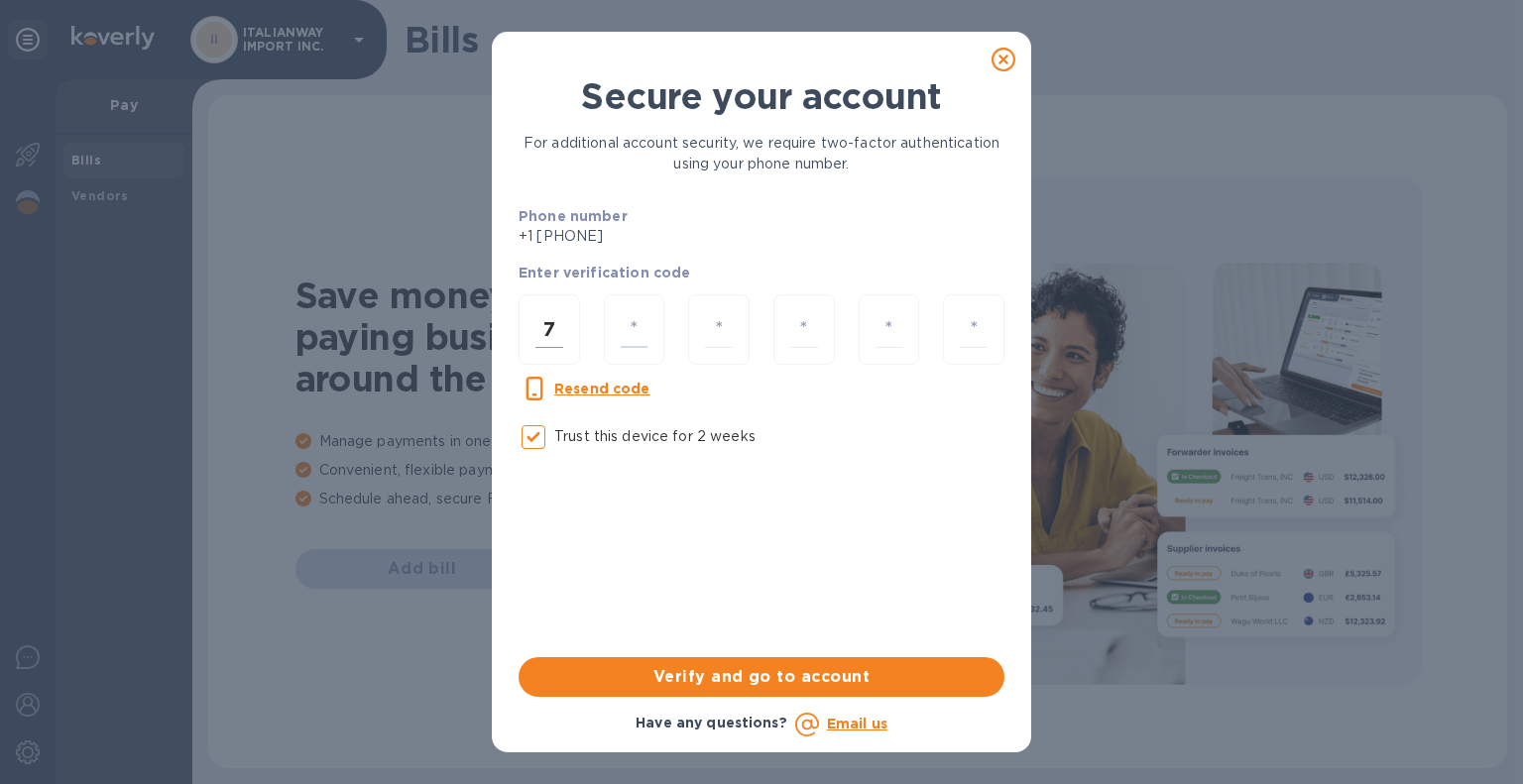 type on "9" 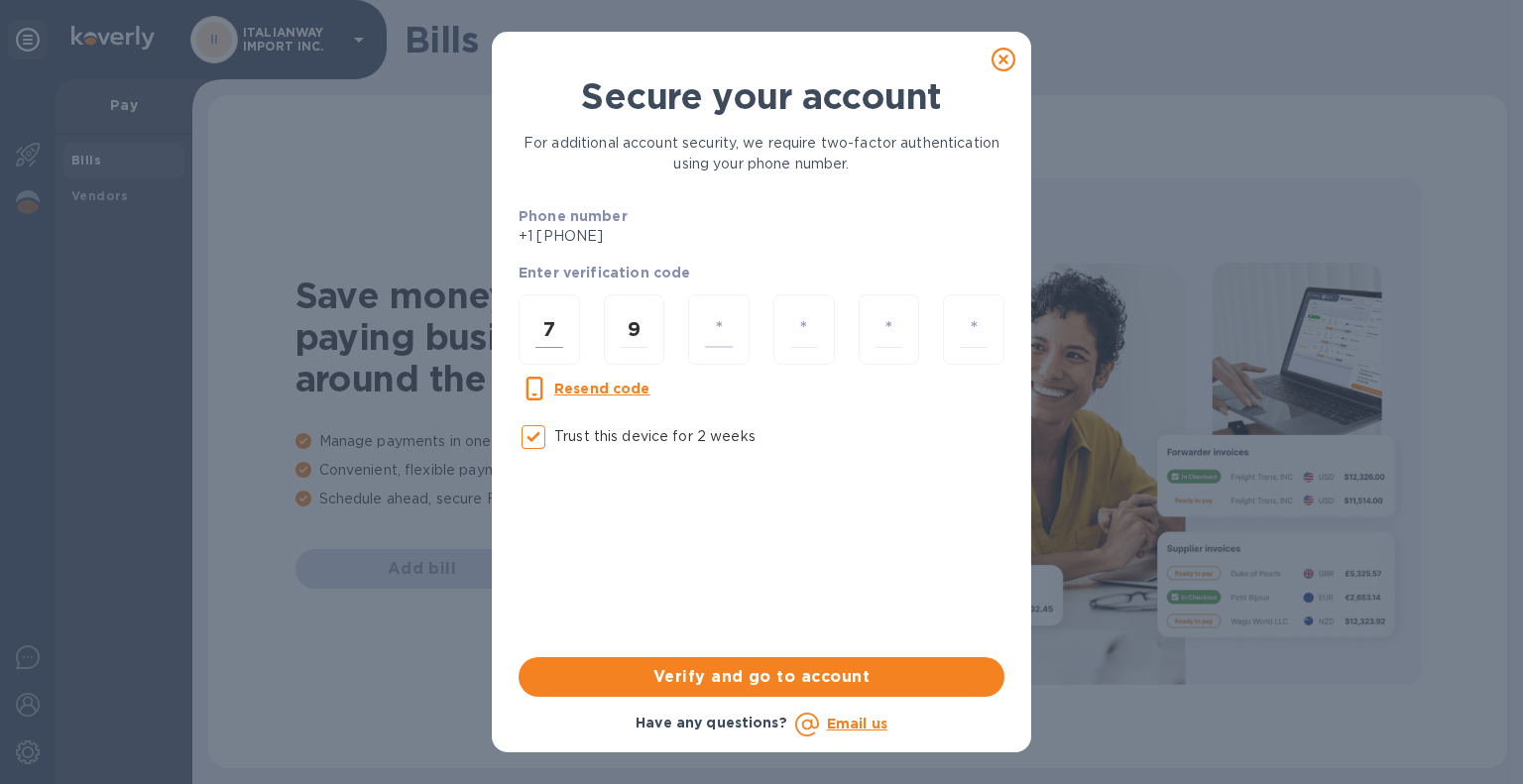 type on "1" 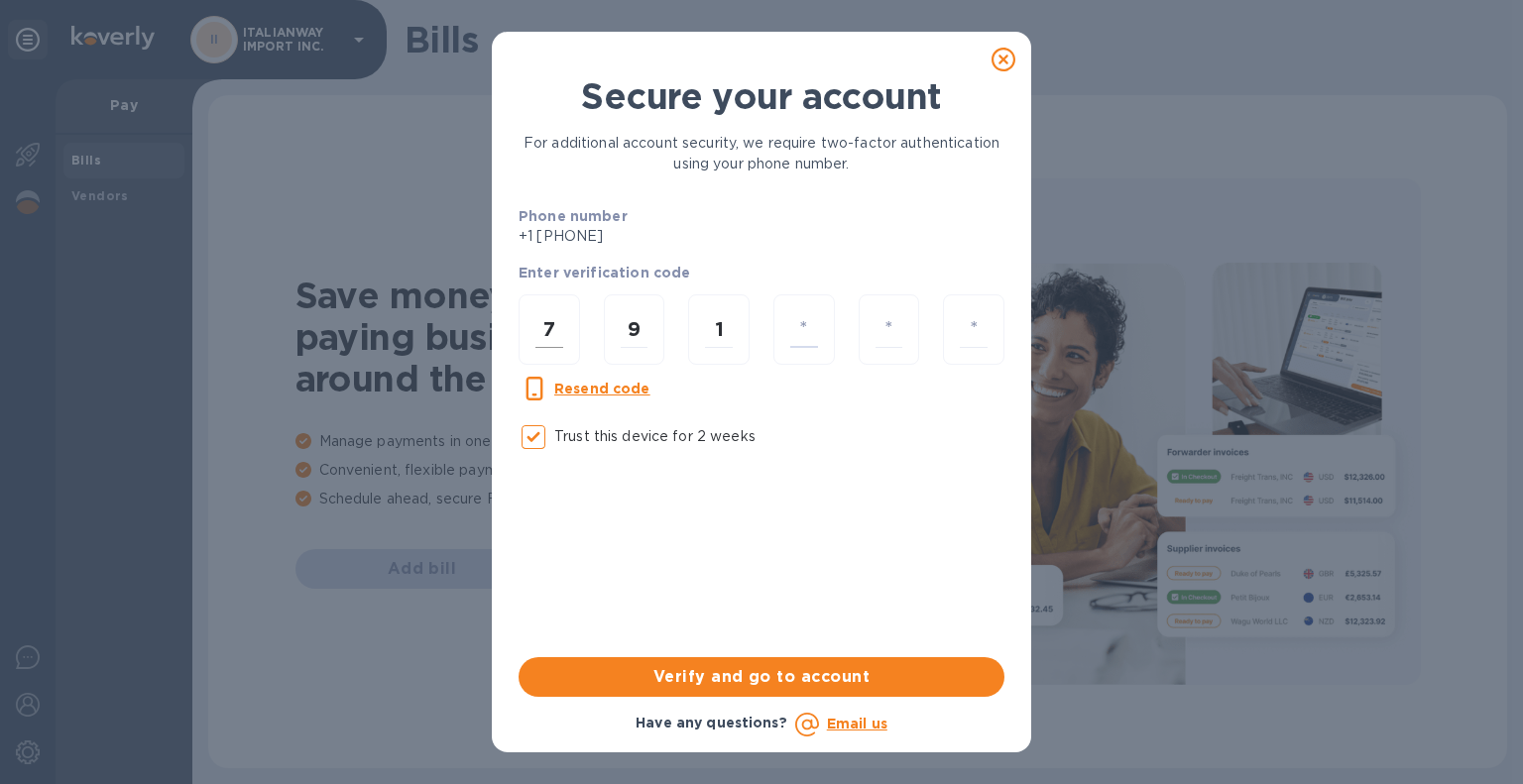 type on "7" 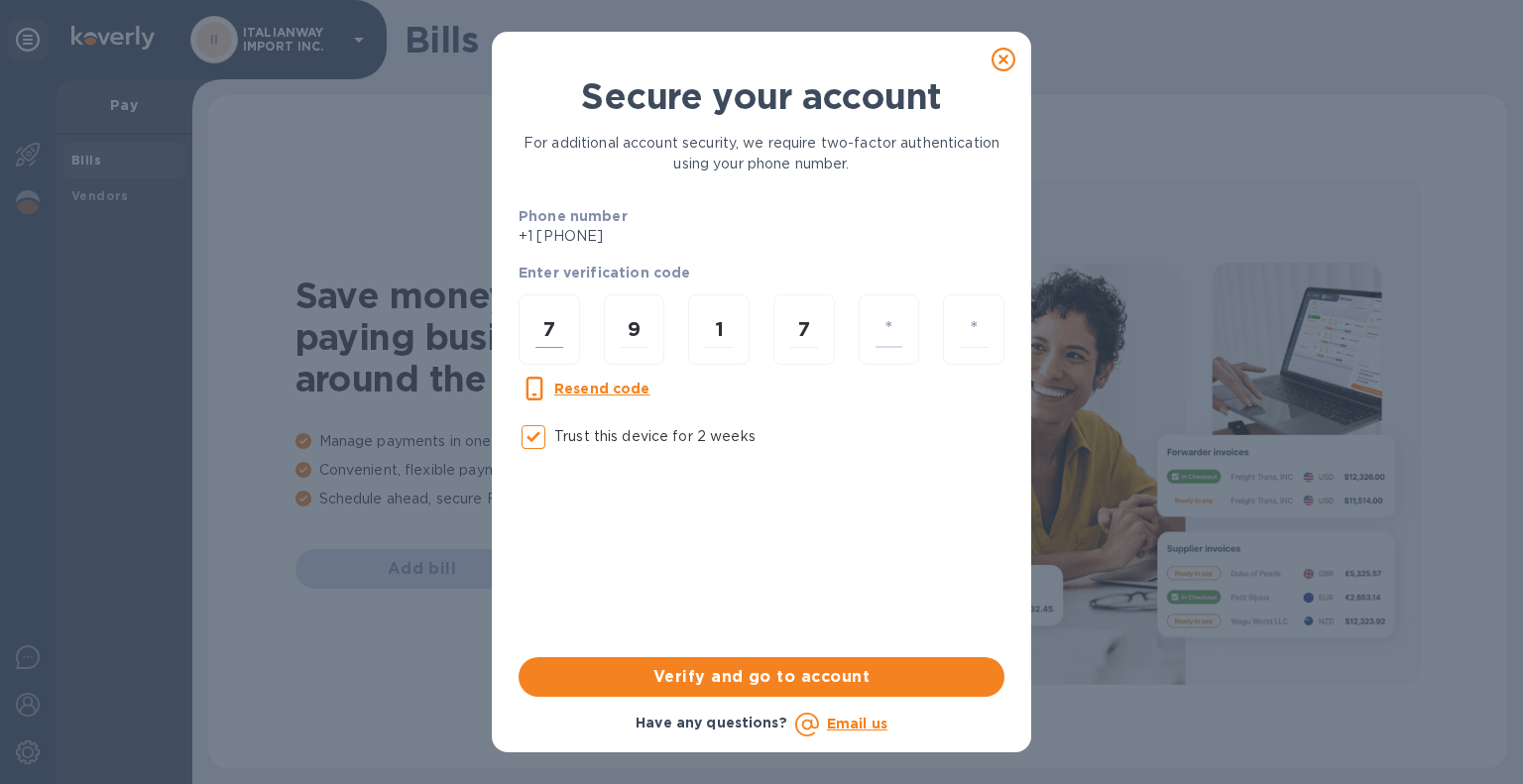 type on "8" 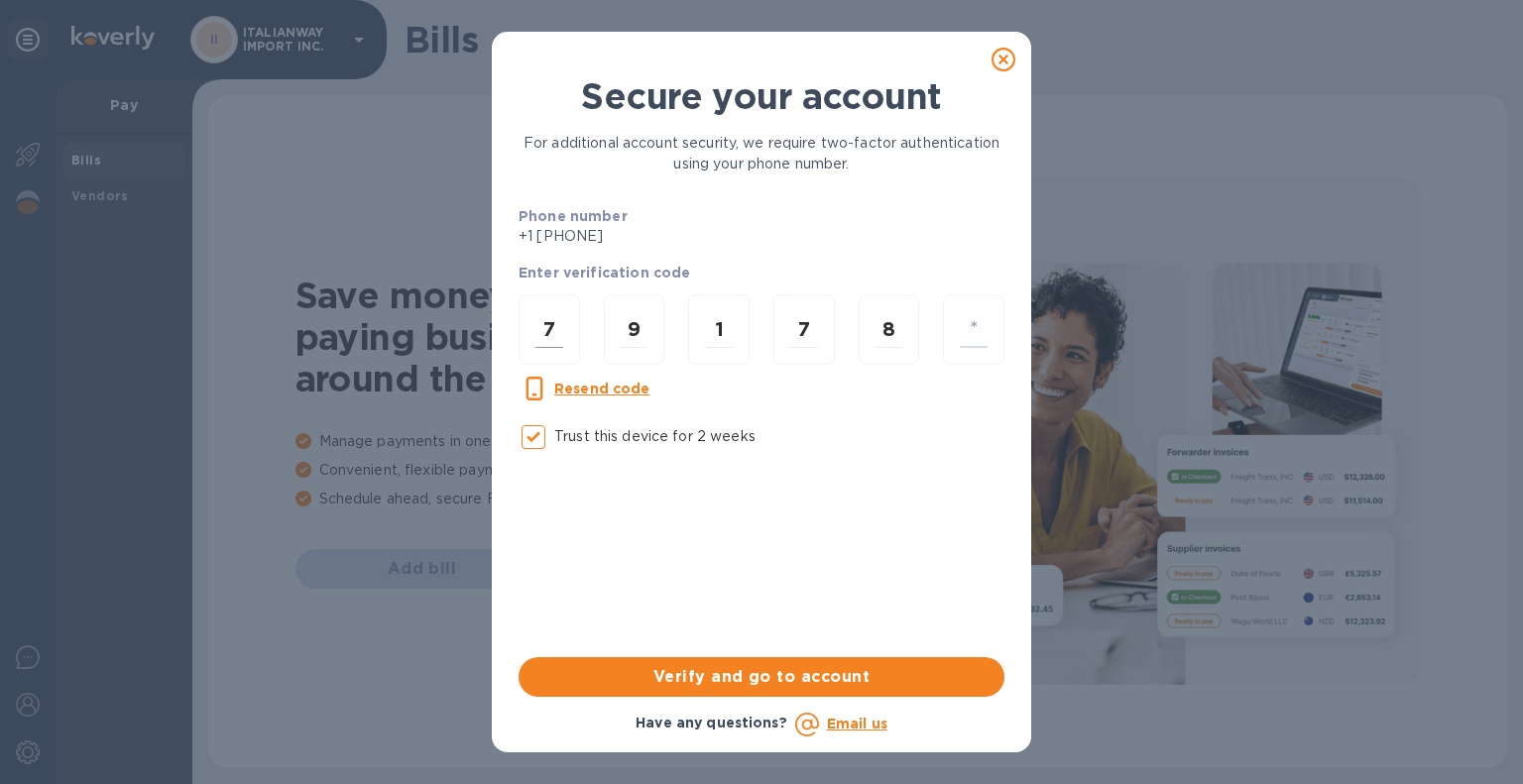 type on "7" 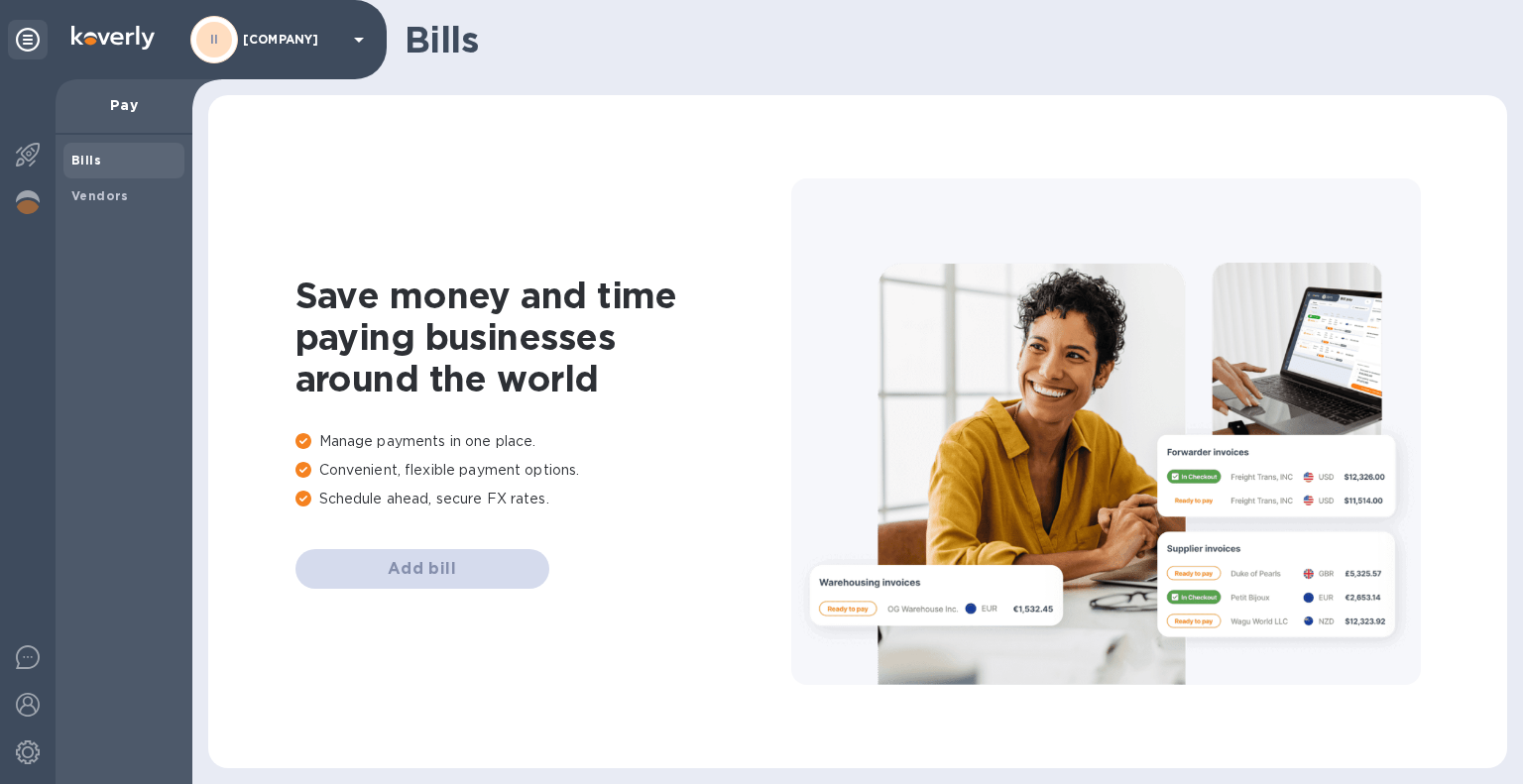 scroll, scrollTop: 0, scrollLeft: 0, axis: both 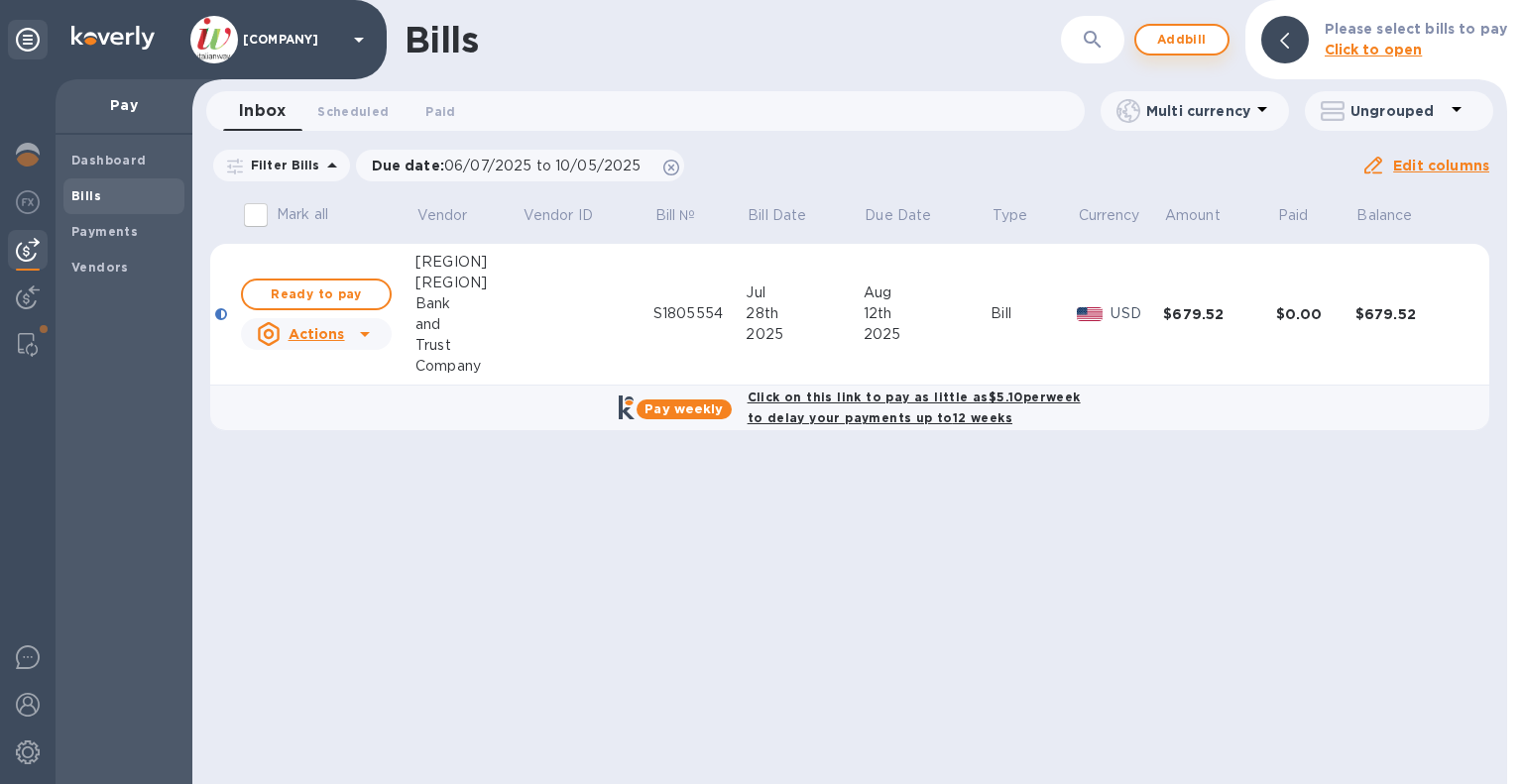 click on "Add   bill" at bounding box center [1182, 40] 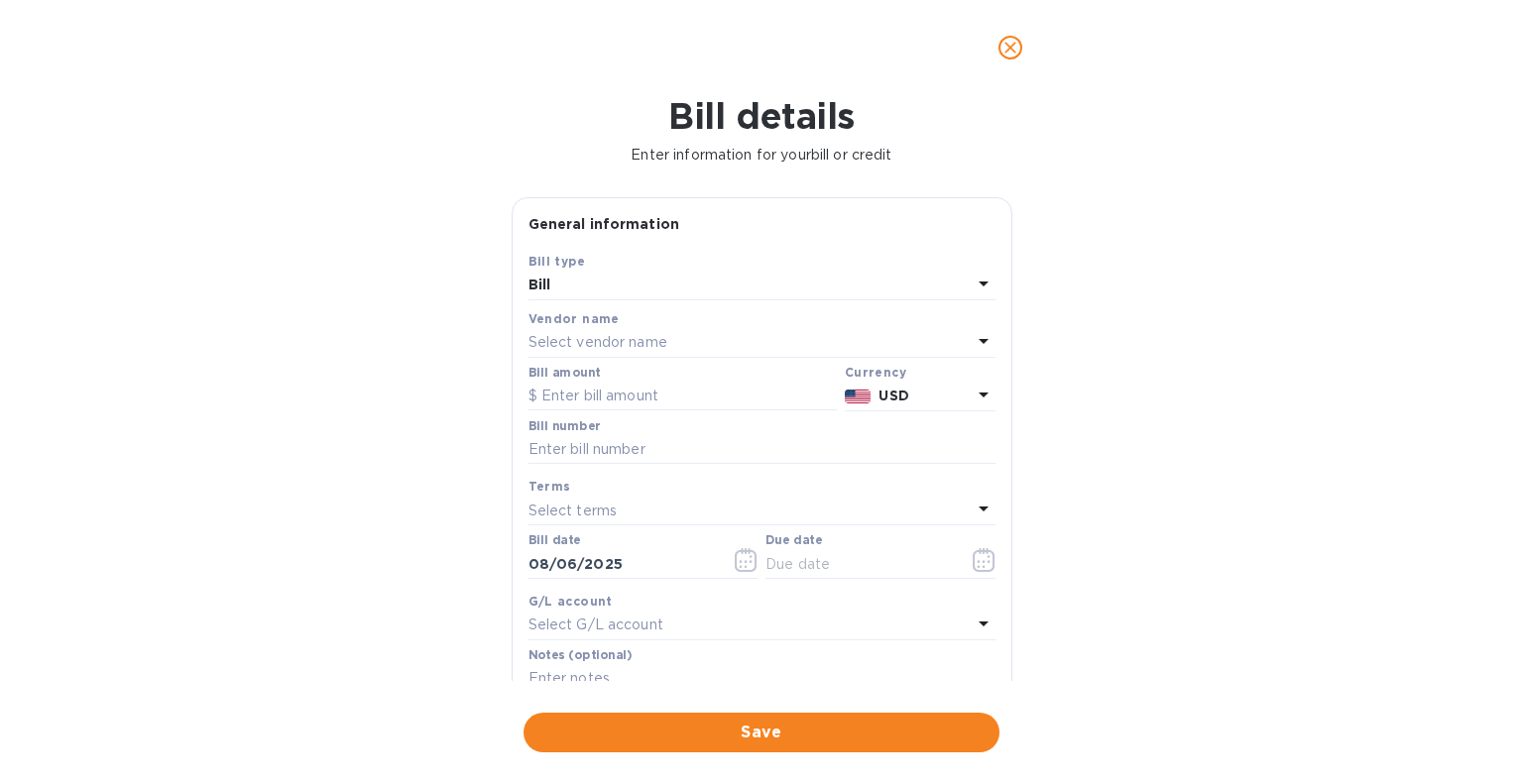 click on "Select vendor name" at bounding box center [598, 342] 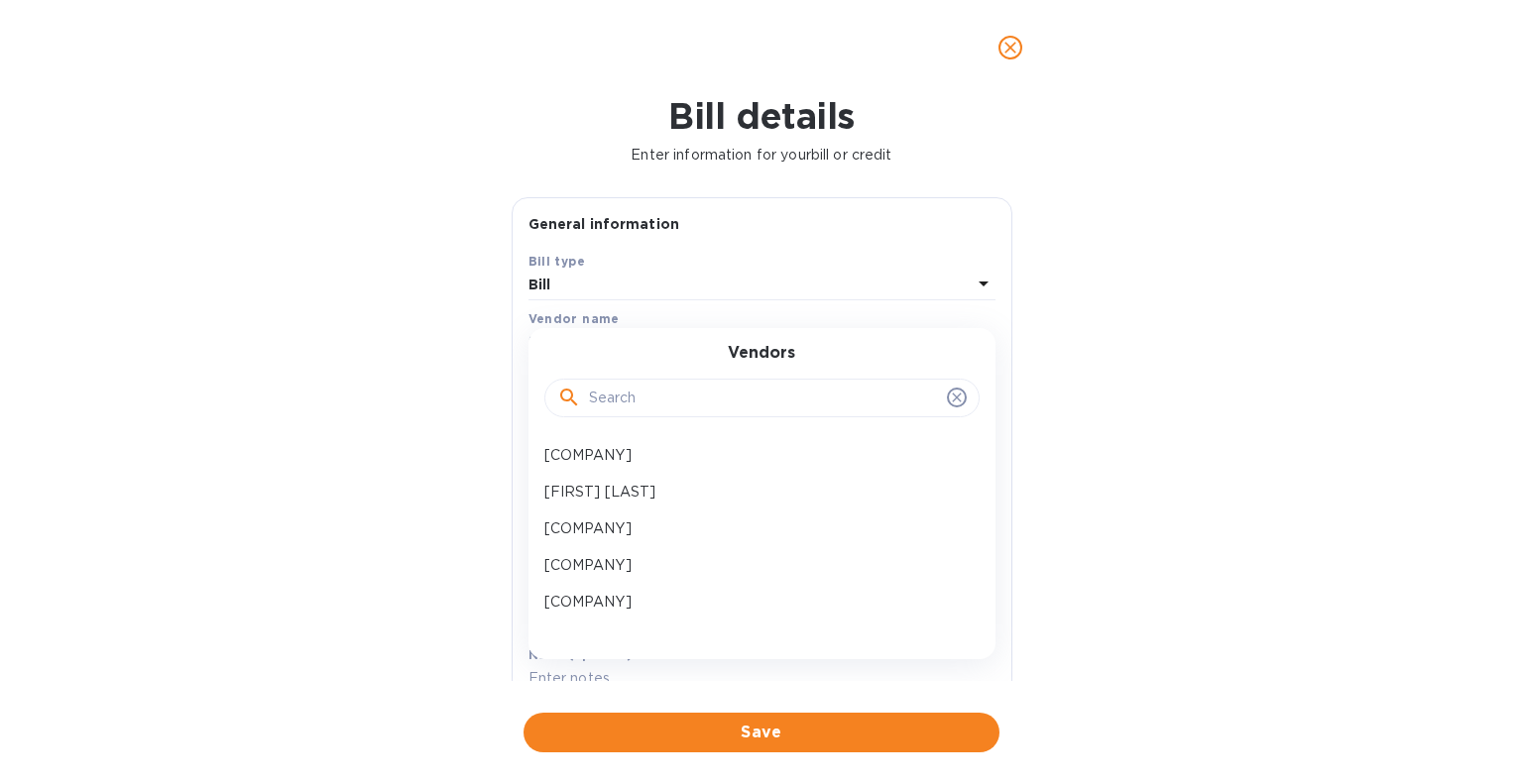 click at bounding box center [763, 398] 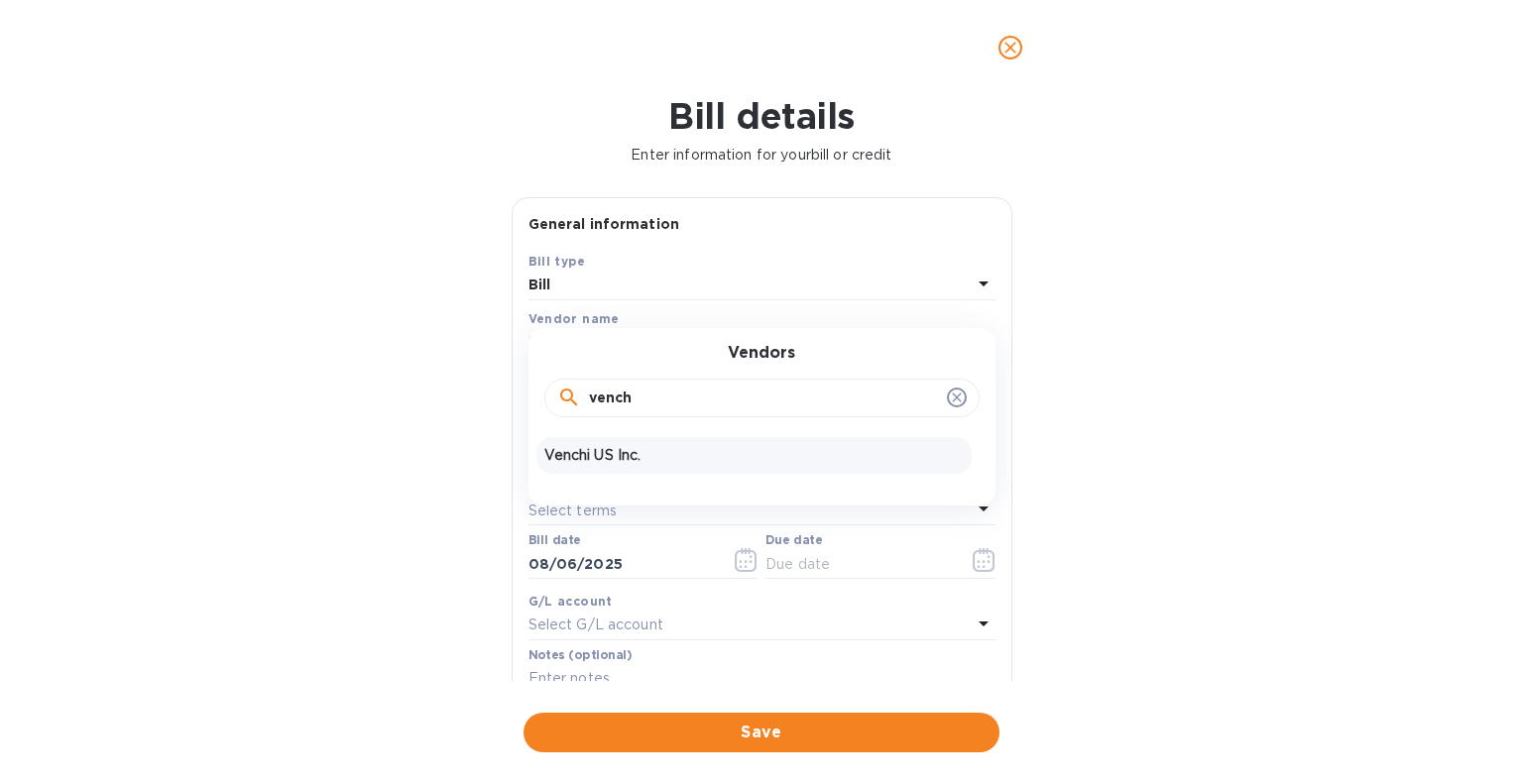 type on "vench" 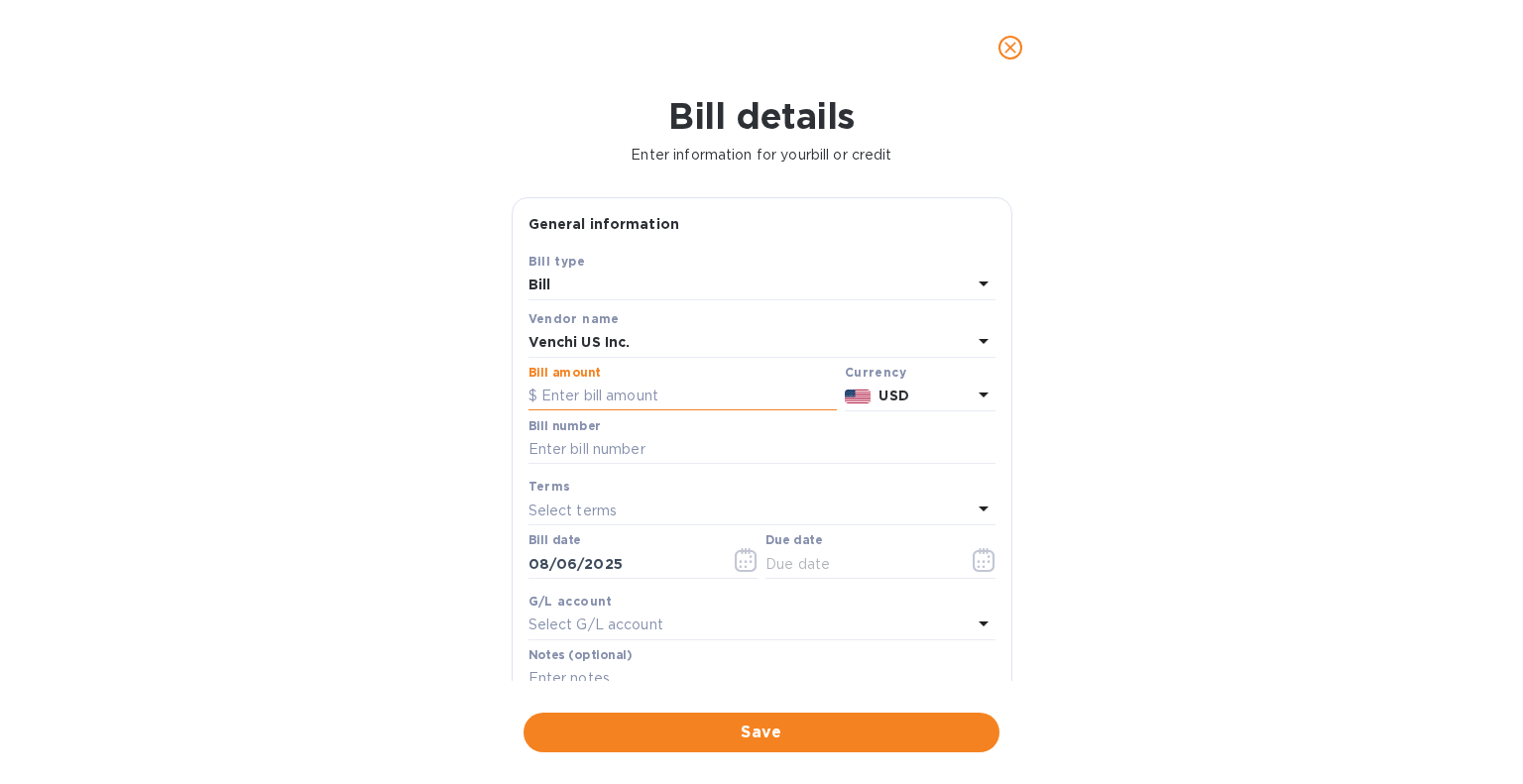 click at bounding box center [682, 396] 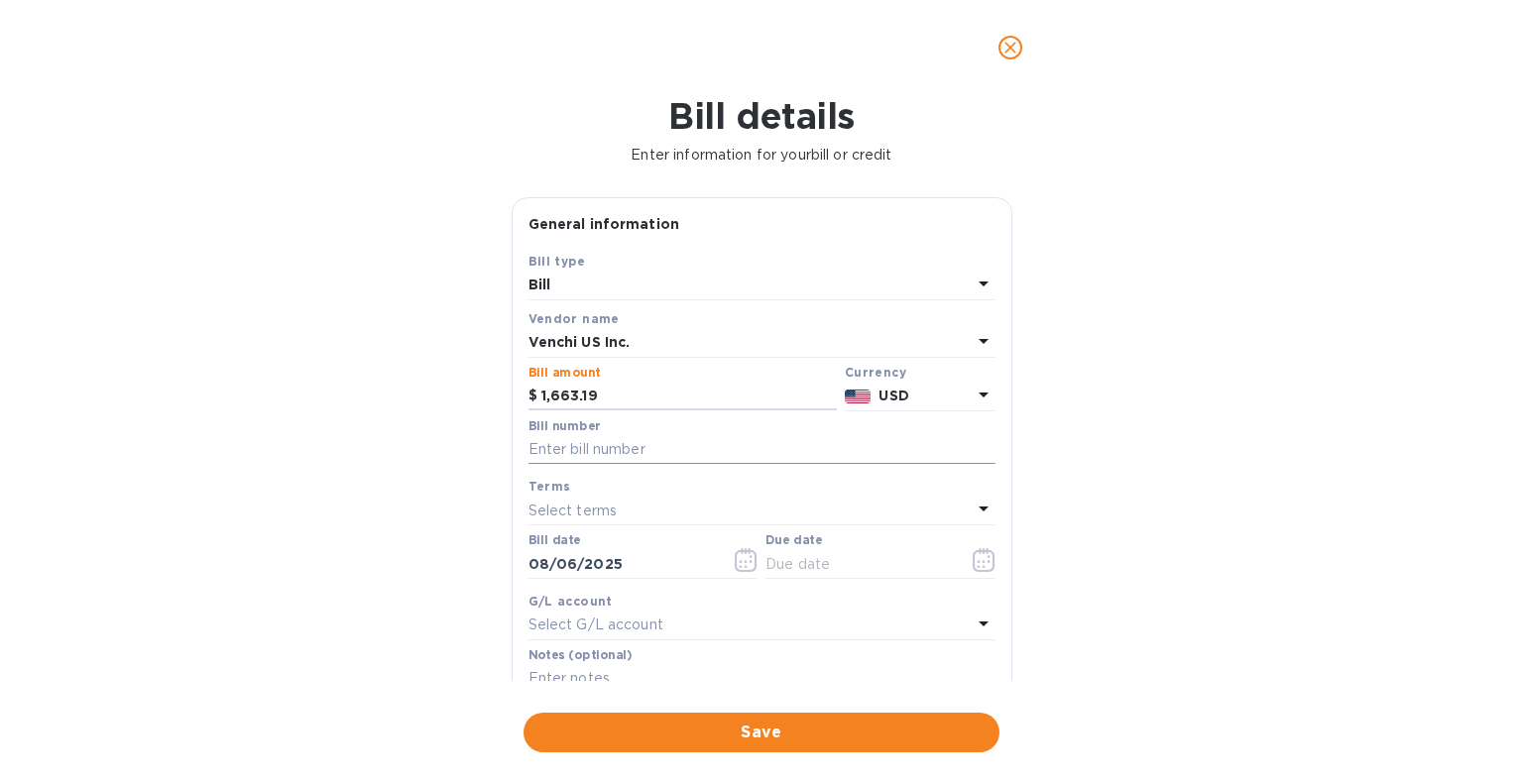 type on "1,663.19" 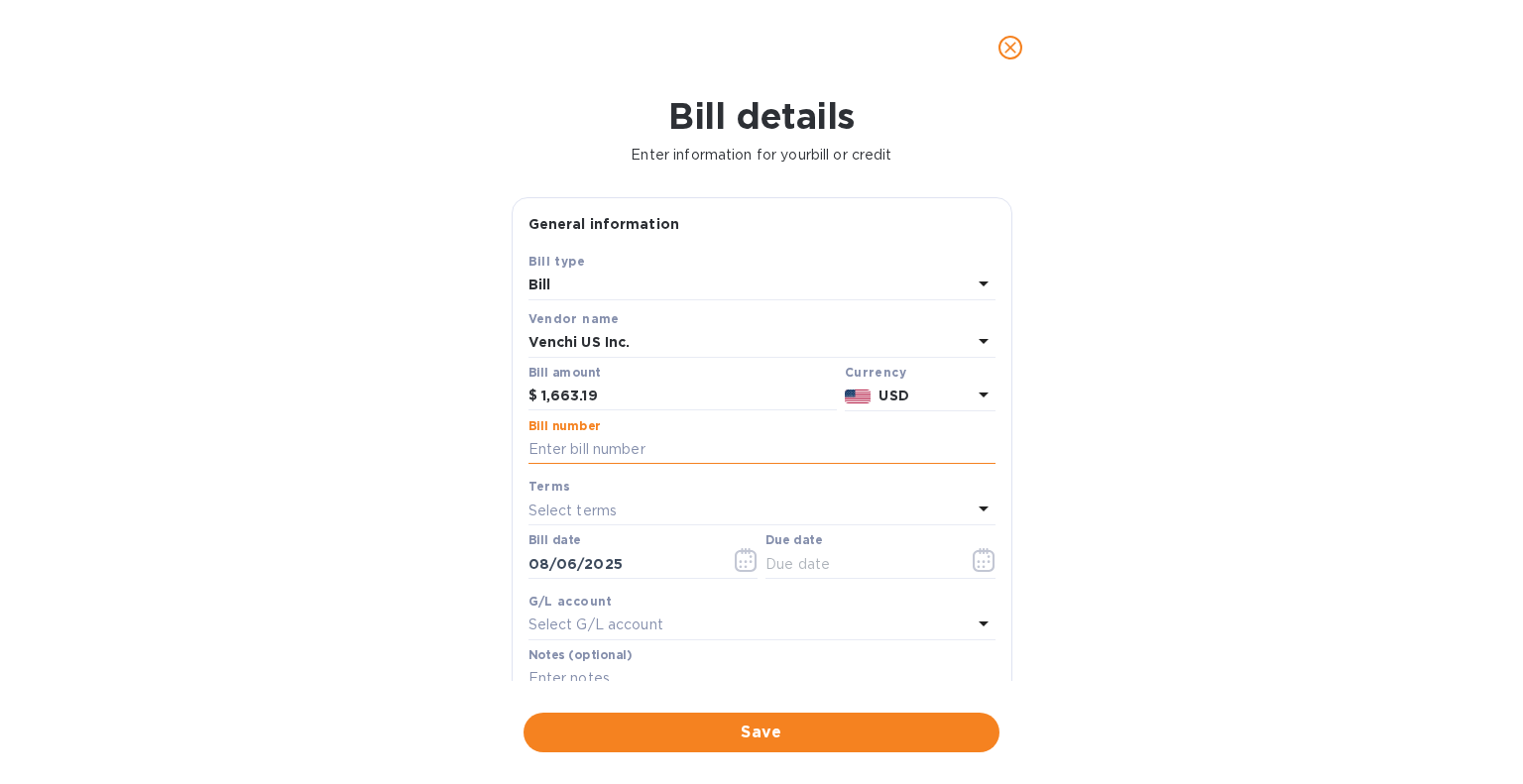 click at bounding box center (762, 450) 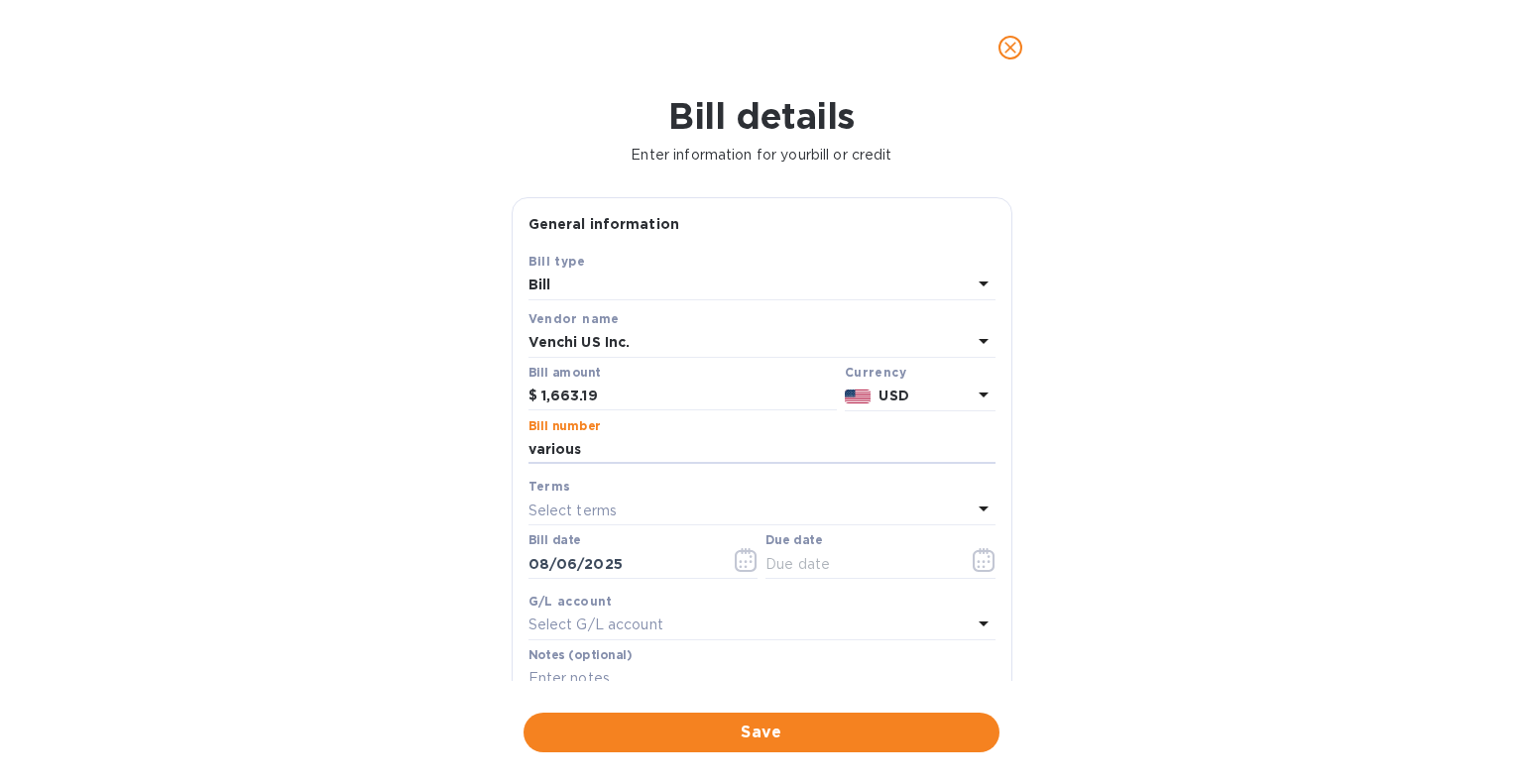 type on "various" 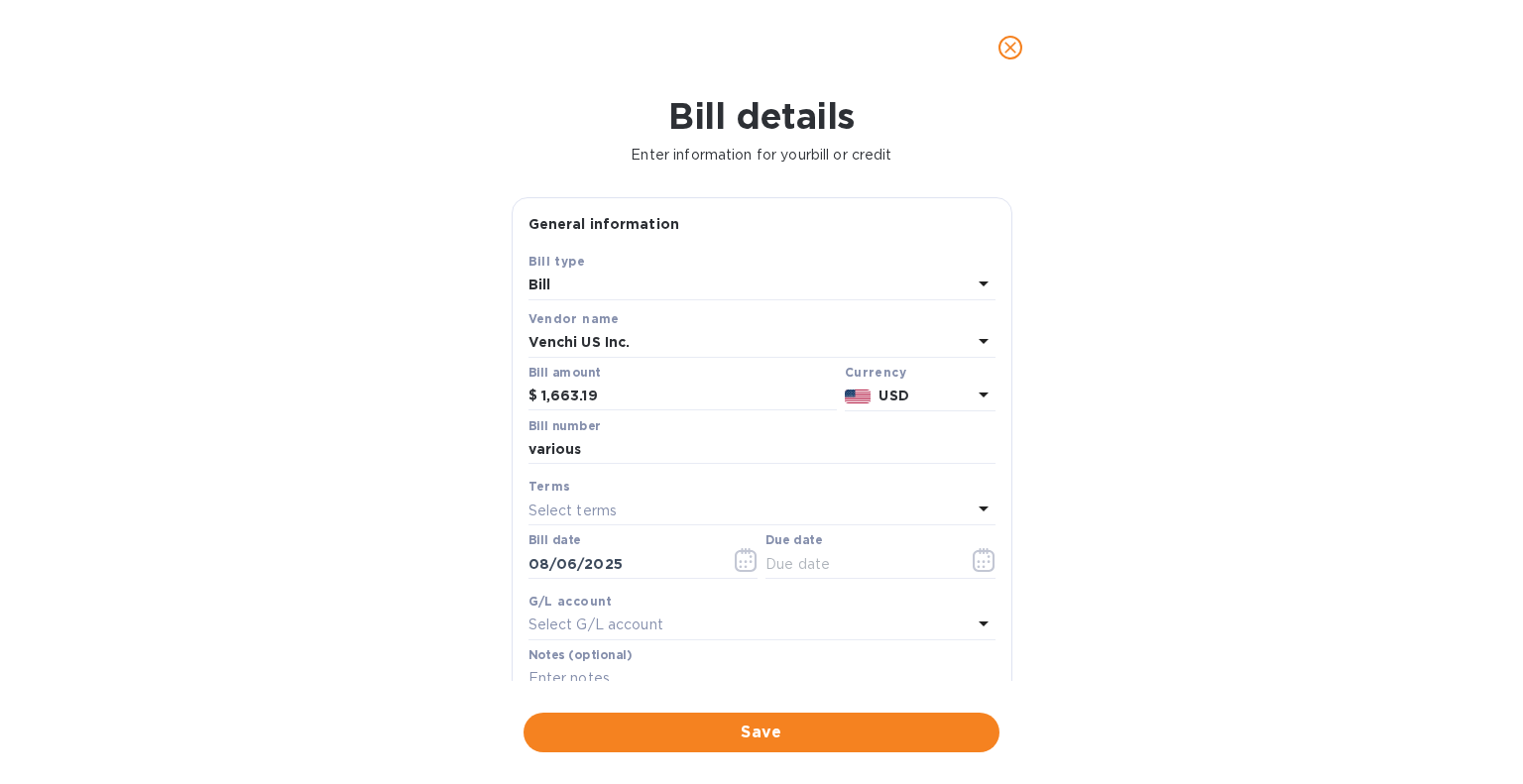 click on "Select terms" at bounding box center (573, 510) 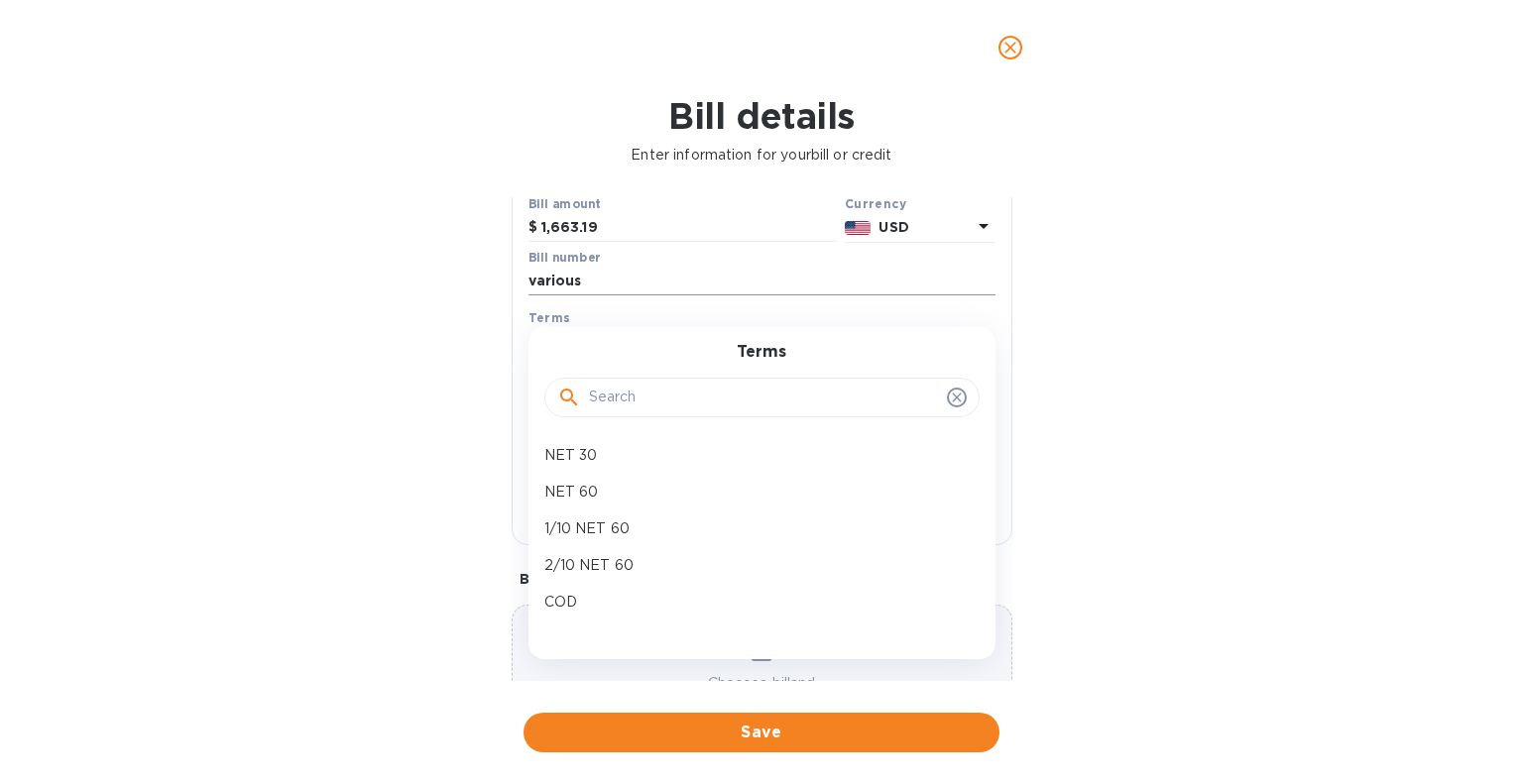 scroll, scrollTop: 177, scrollLeft: 0, axis: vertical 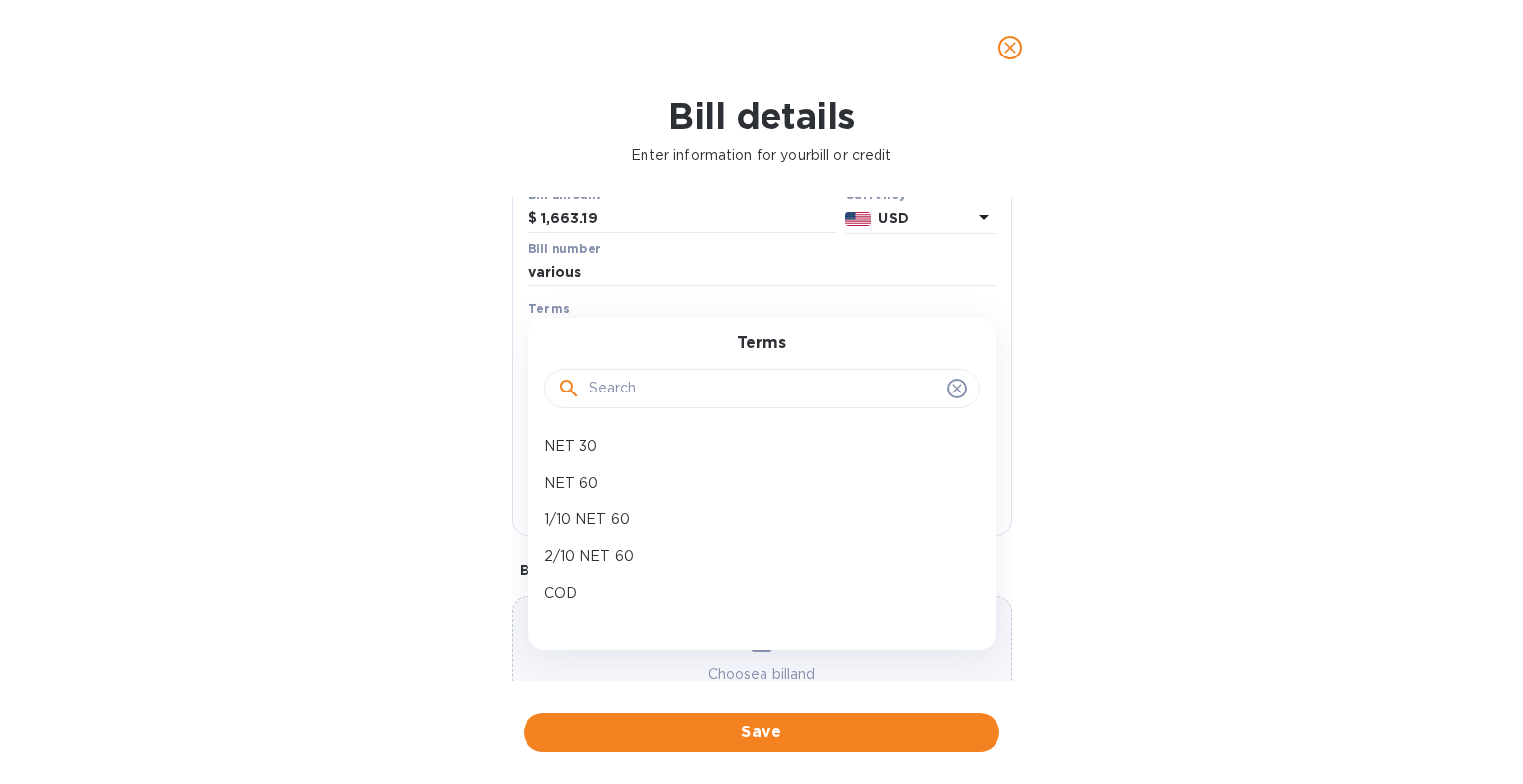 click on "Bill details Enter information for your  bill or credit General information Save Bill type Bill Vendor name Venchi US Inc. Bill amount $ 1,663.19 Currency USD Bill number various   Terms Select terms Terms NET 30 NET 60 1/10 NET 60 2/10 NET 60 COD NET 14 NET 15 Create new Bill date 08/06/2025   Due date   G/L account Select G/L account Notes (optional)   Bill  image Choose  a bill  and   drag it here Save" at bounding box center (762, 439) 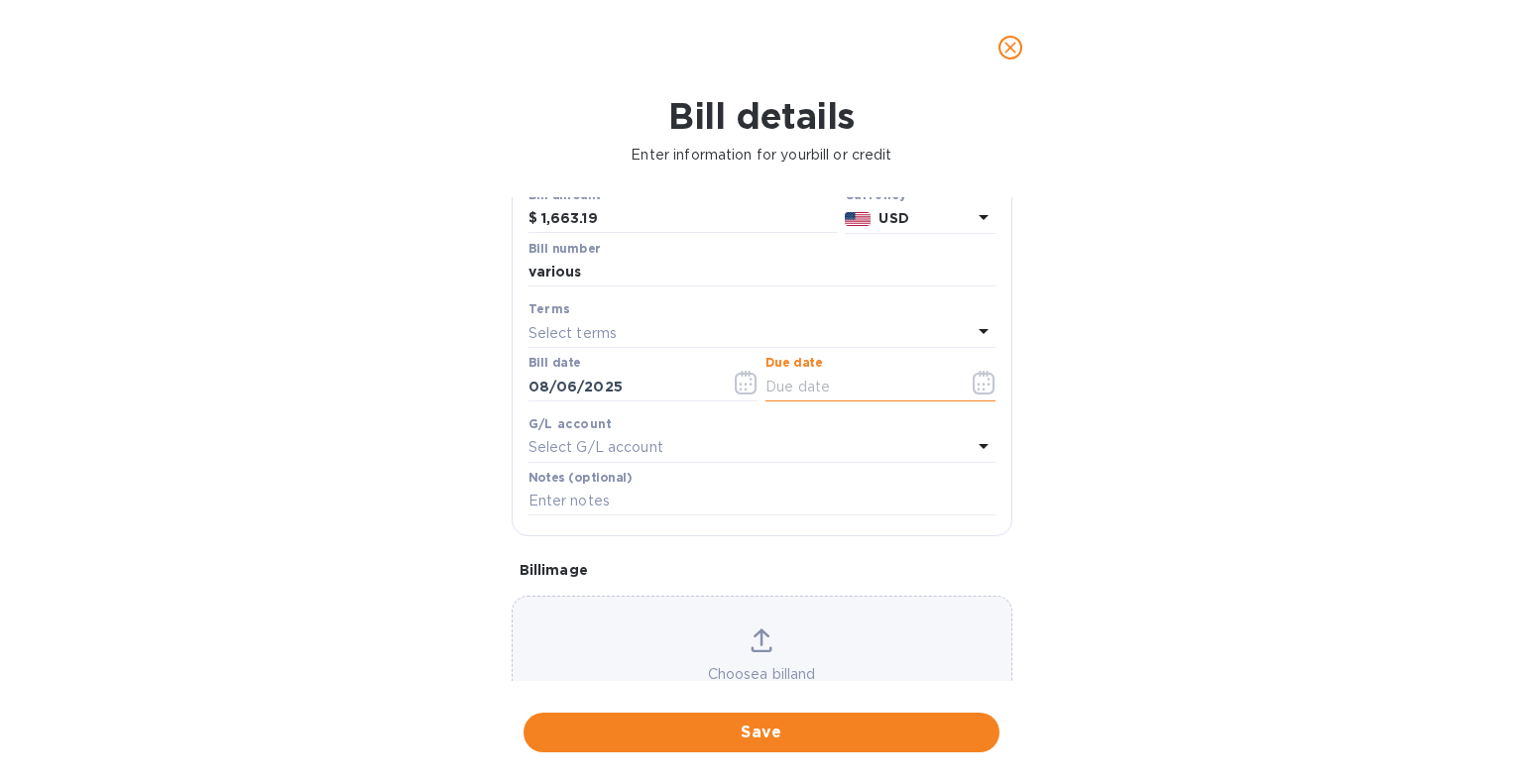 click at bounding box center [859, 387] 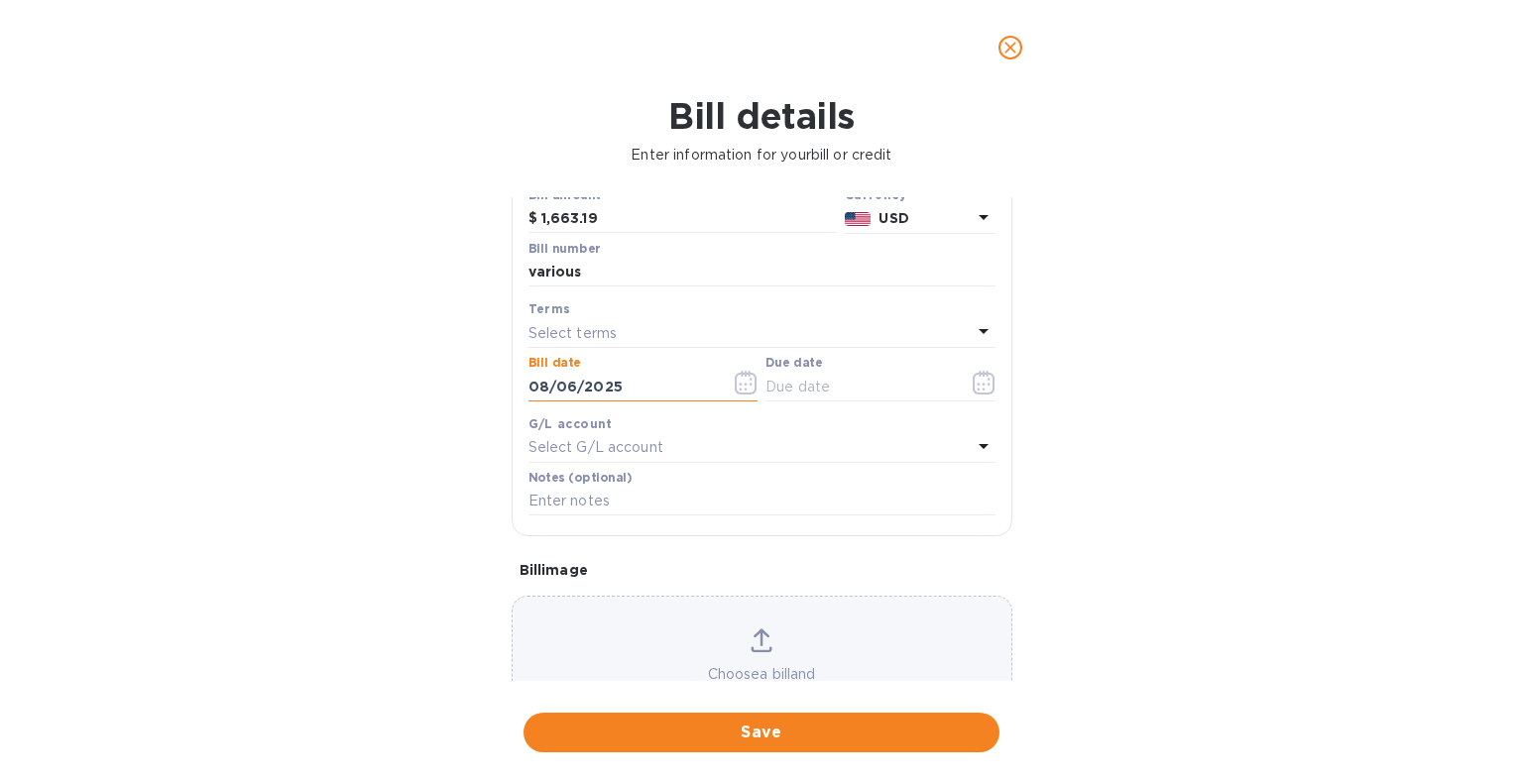 drag, startPoint x: 639, startPoint y: 391, endPoint x: 413, endPoint y: 391, distance: 226 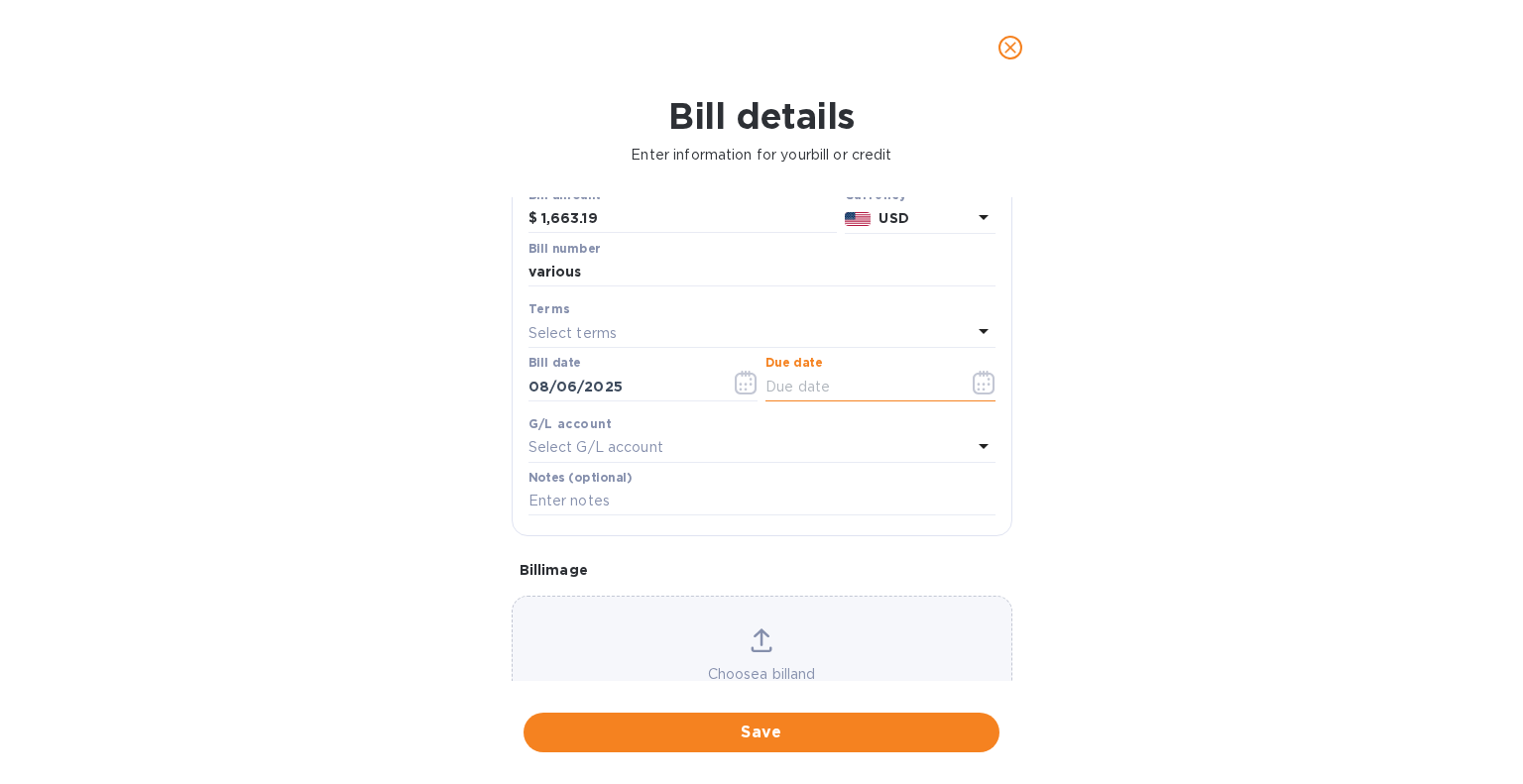 click at bounding box center (859, 387) 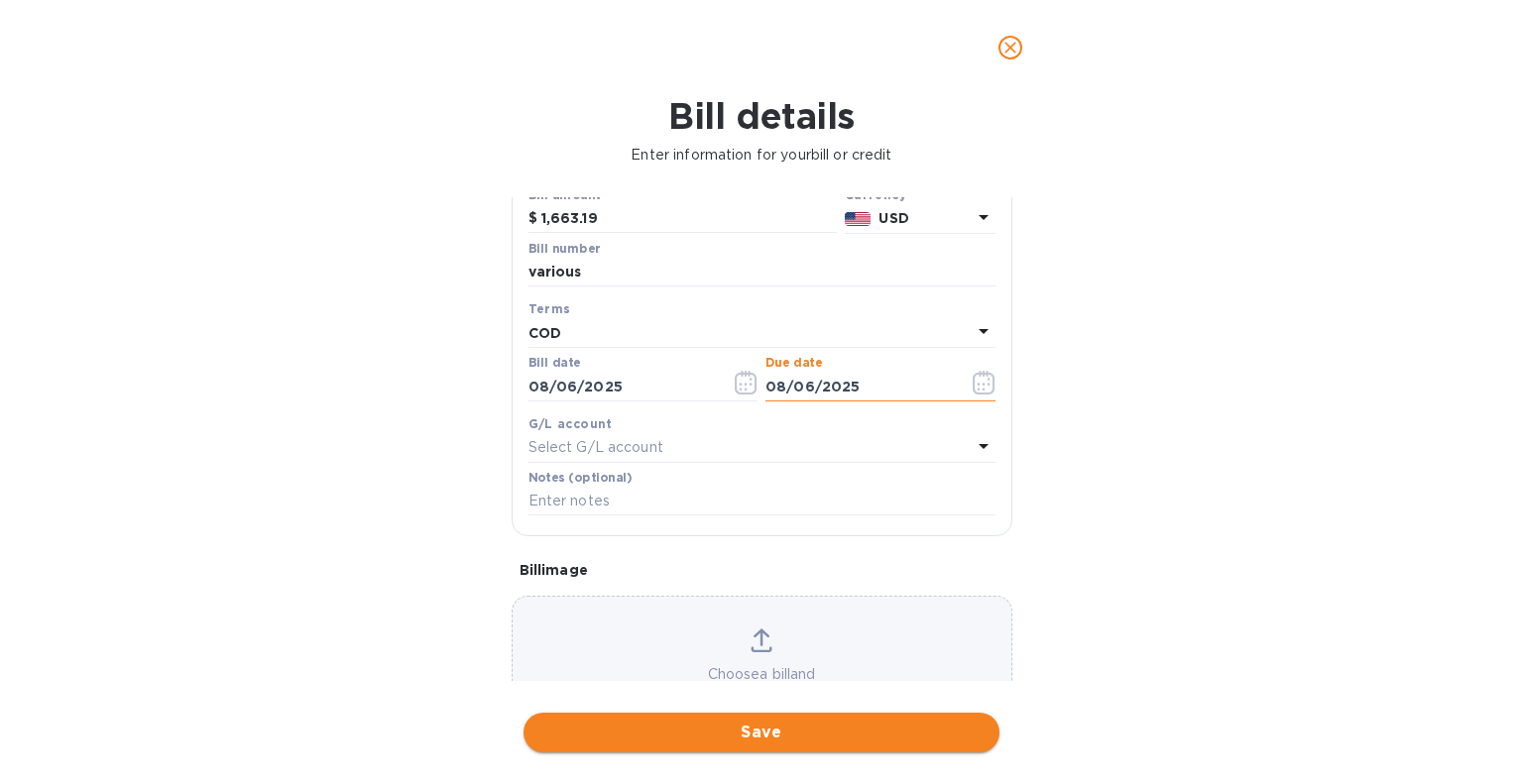 type on "08/06/2025" 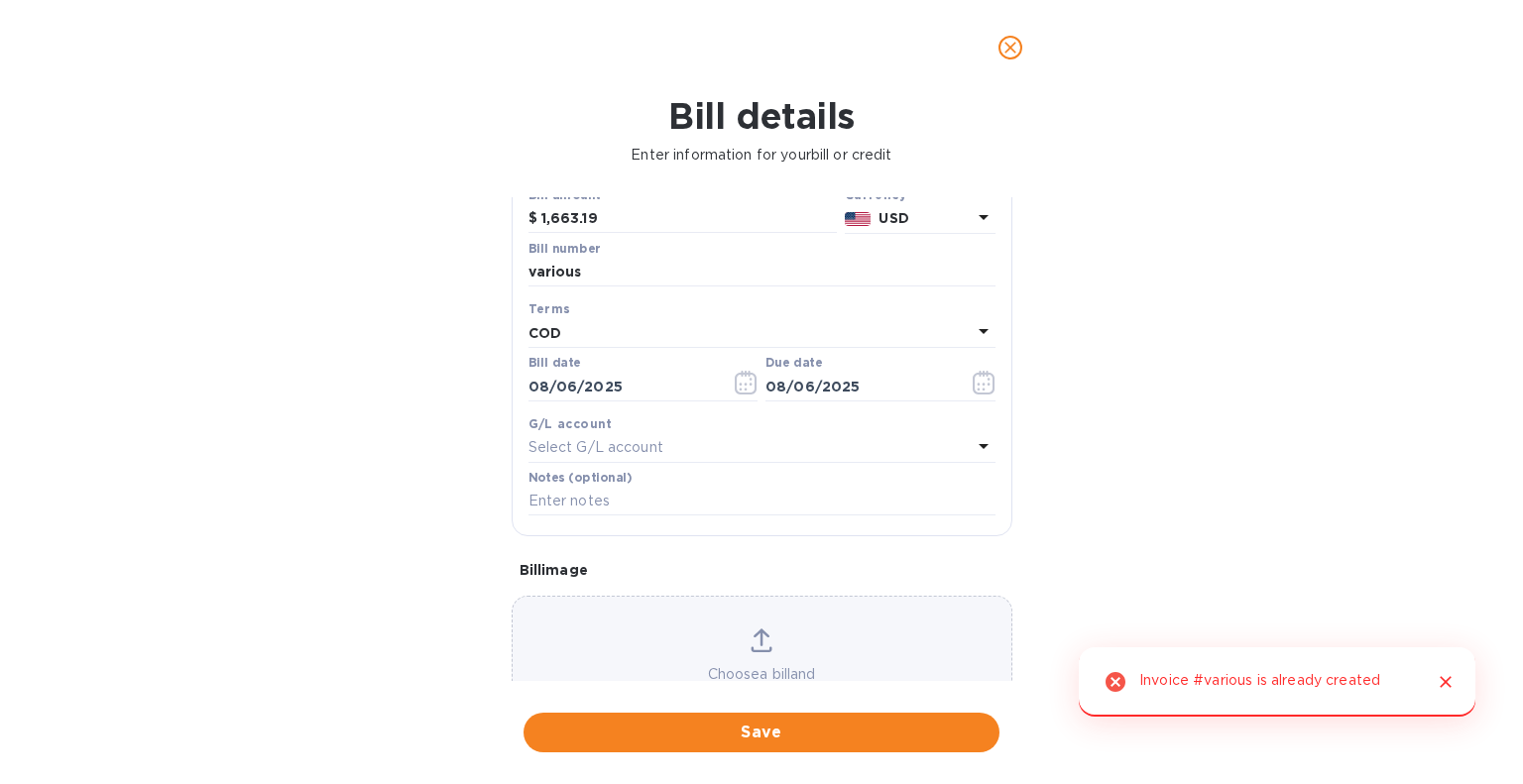 click 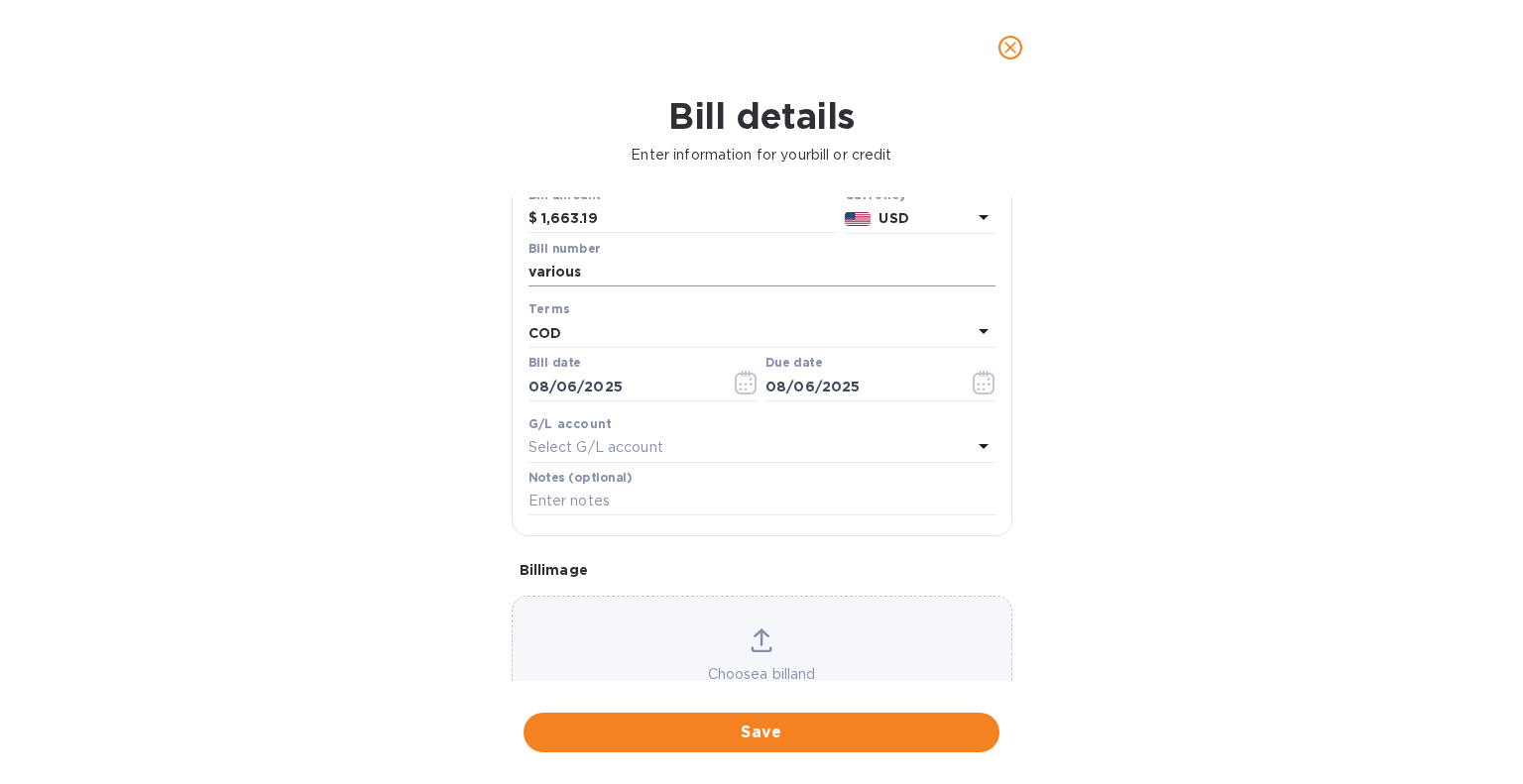 click on "various" at bounding box center [762, 273] 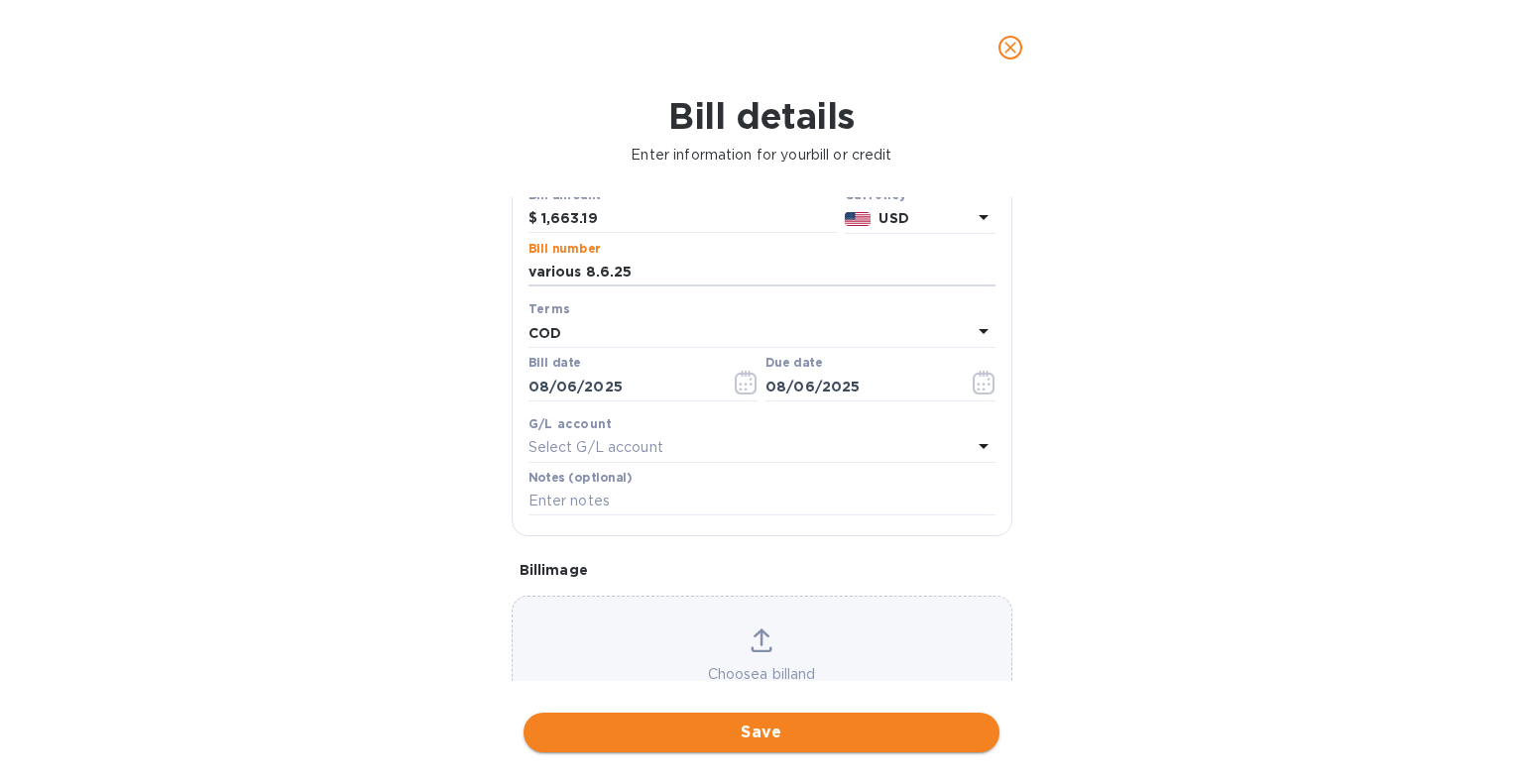 type on "various 8.6.25" 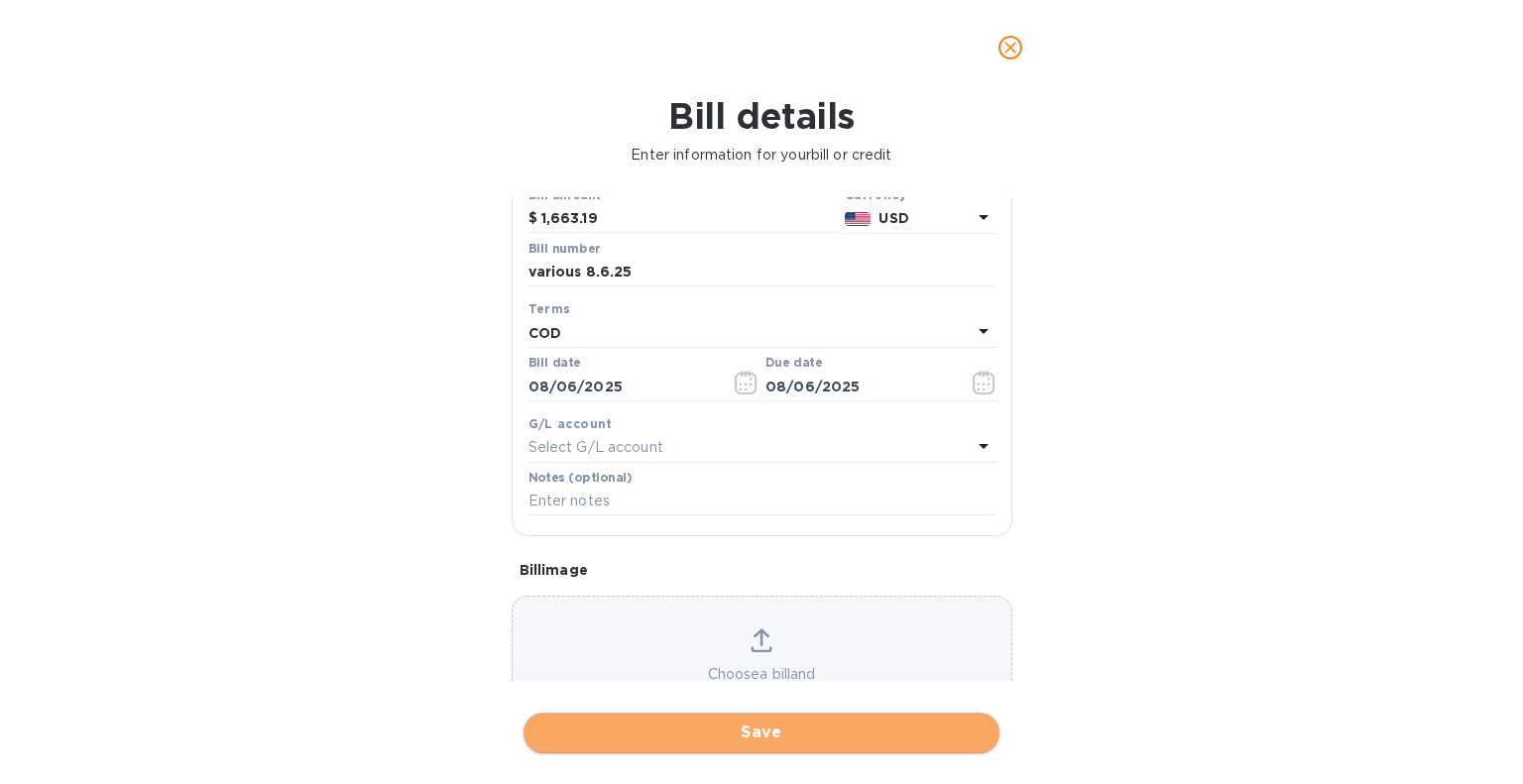 click on "Save" at bounding box center (762, 732) 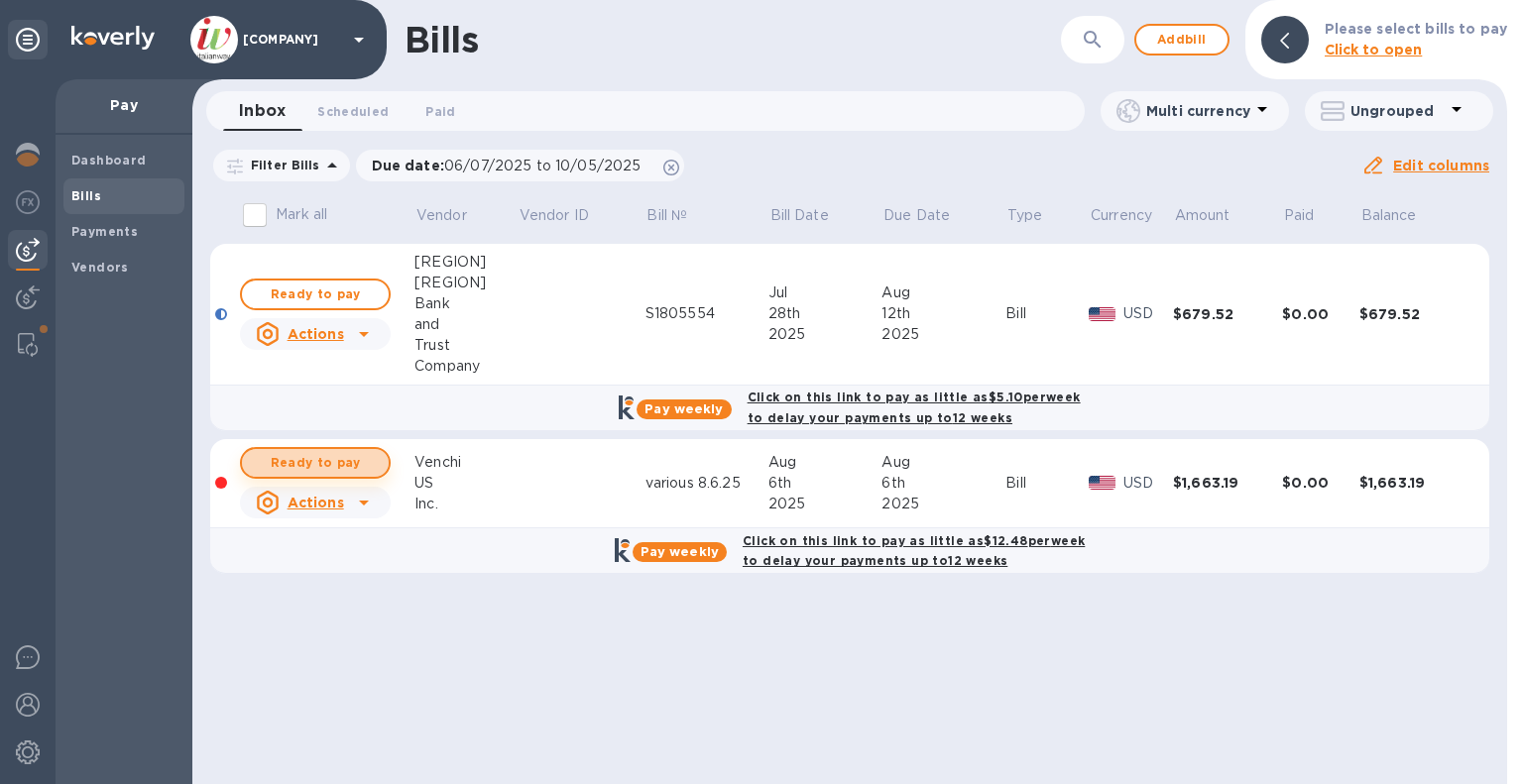 click on "Ready to pay" at bounding box center [315, 463] 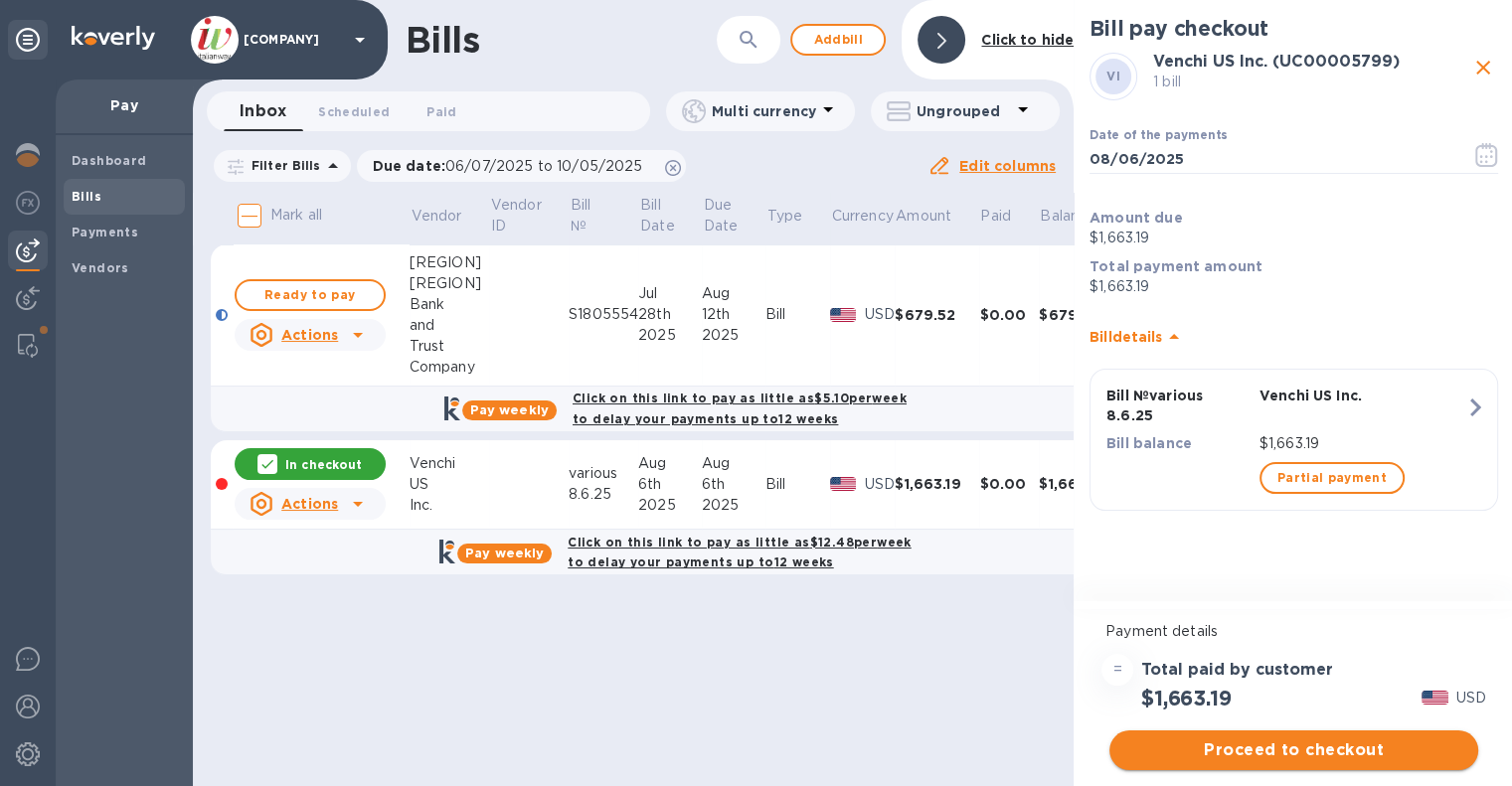 click on "Proceed to checkout" at bounding box center [1293, 750] 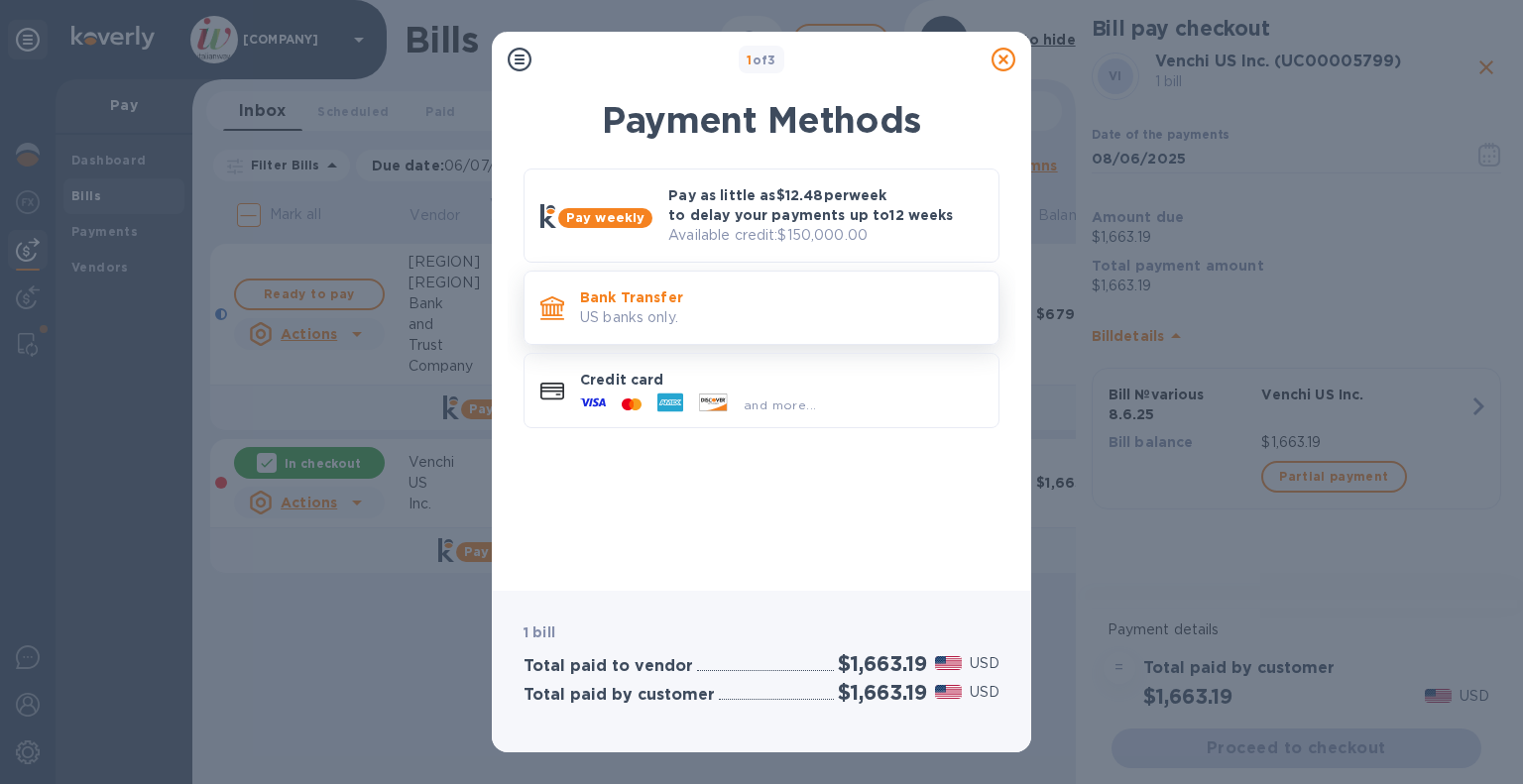 click on "US banks only." at bounding box center [781, 317] 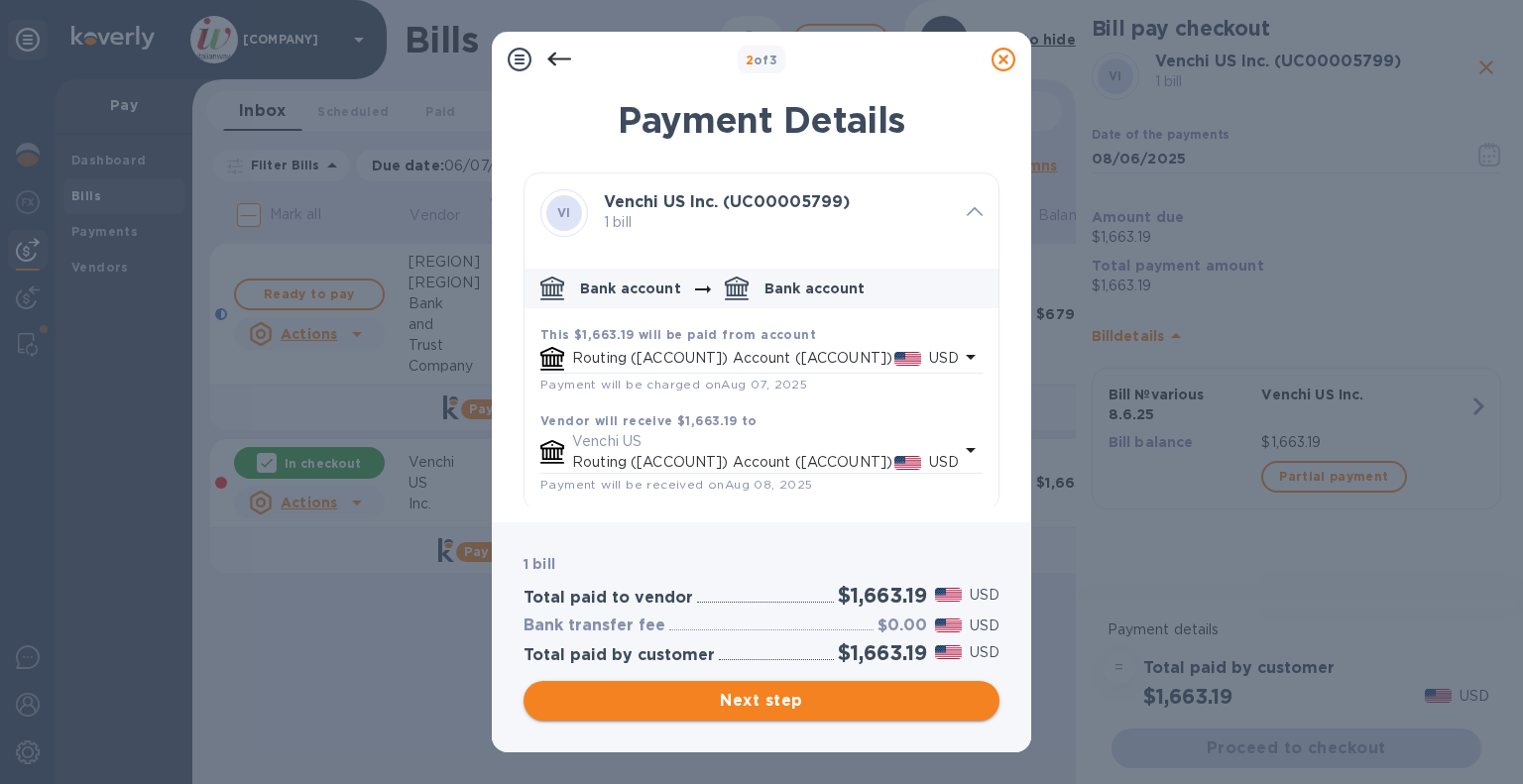 click on "Next step" at bounding box center [762, 701] 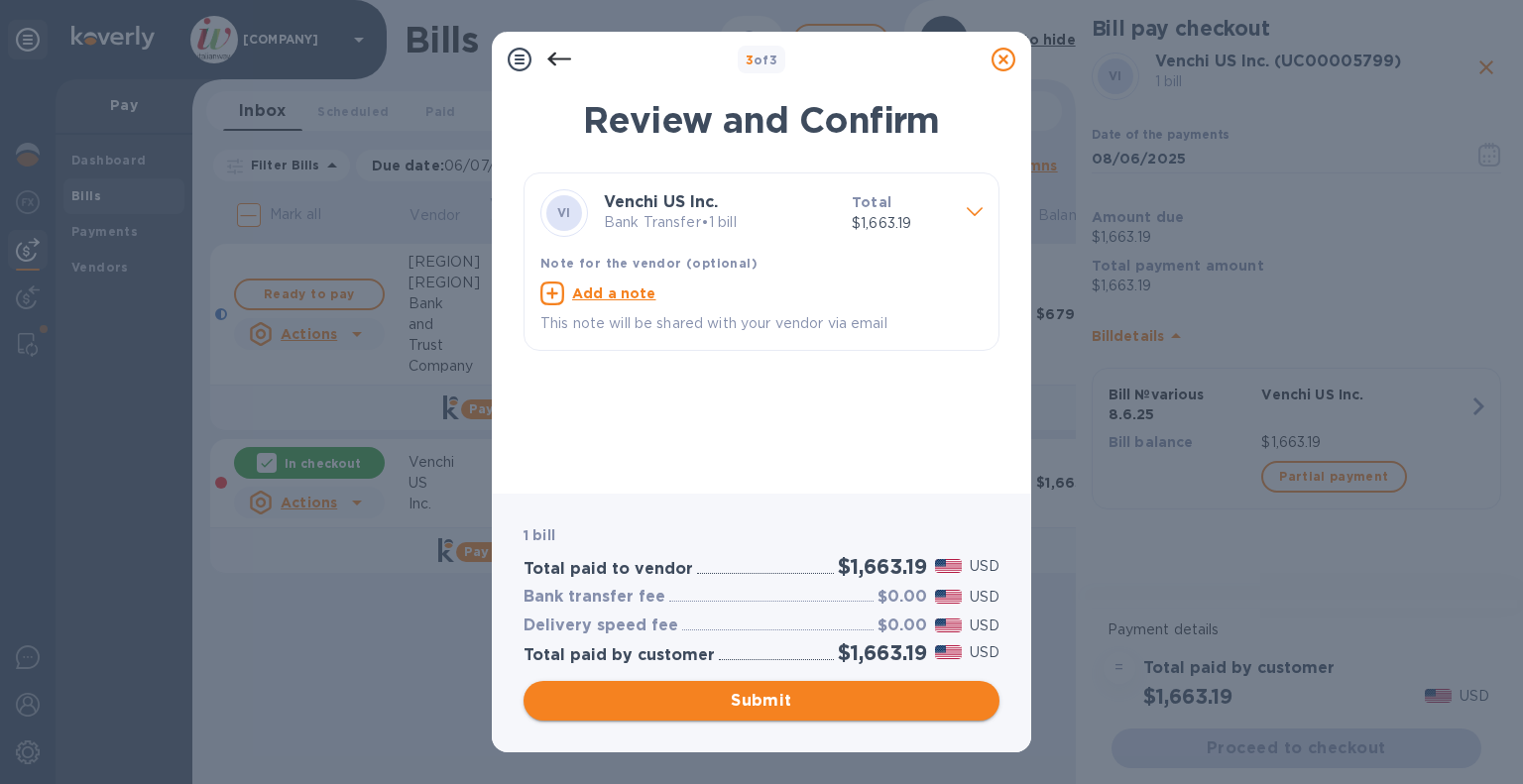 click on "Submit" at bounding box center (762, 701) 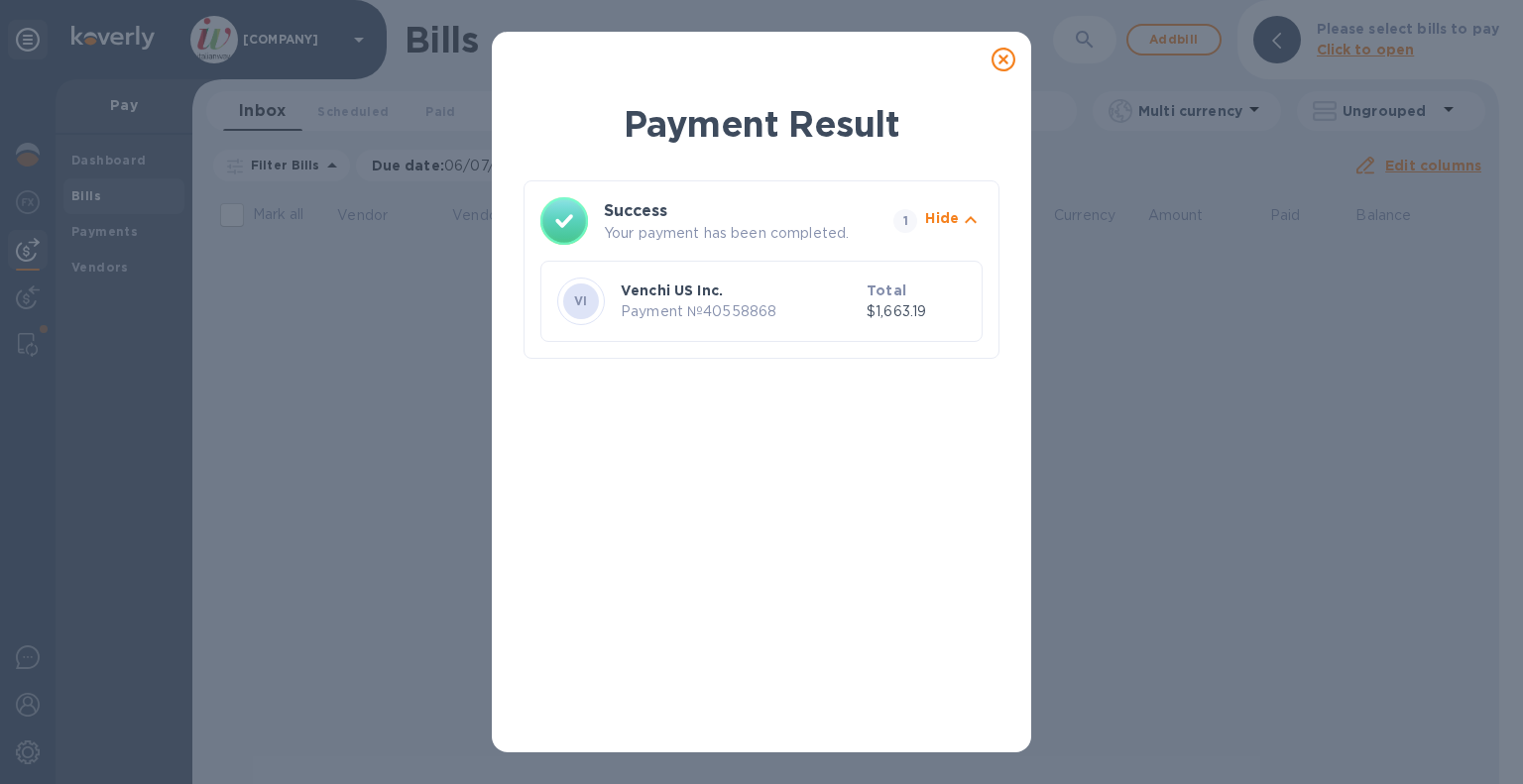 click 